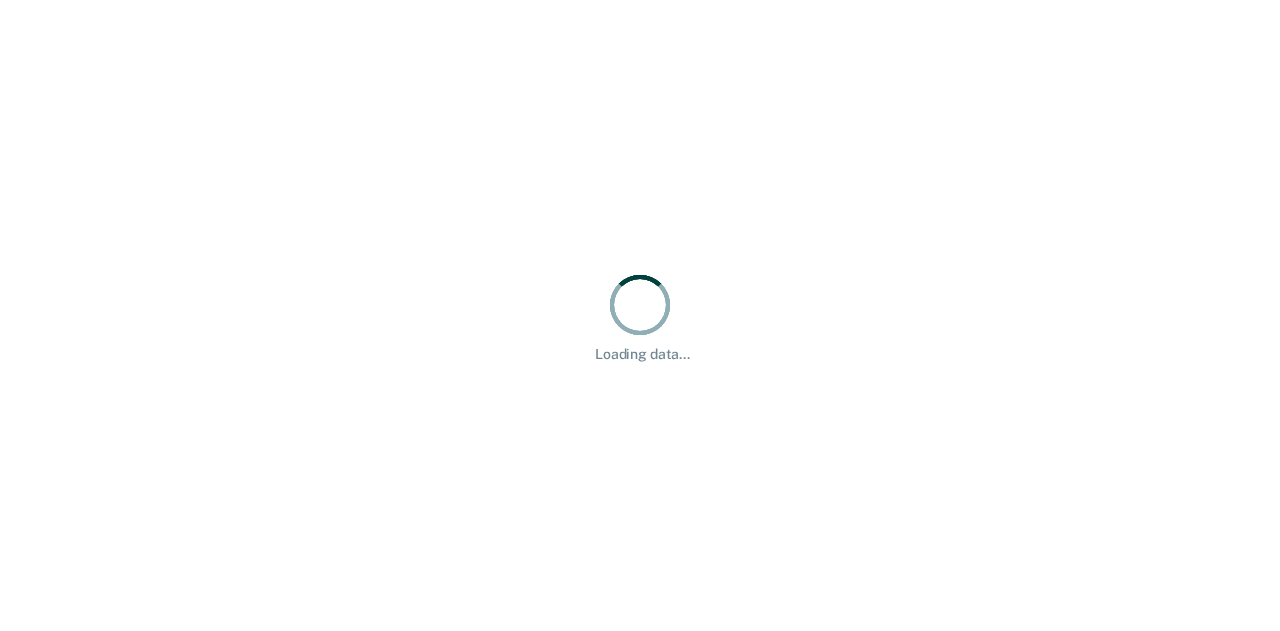 scroll, scrollTop: 0, scrollLeft: 0, axis: both 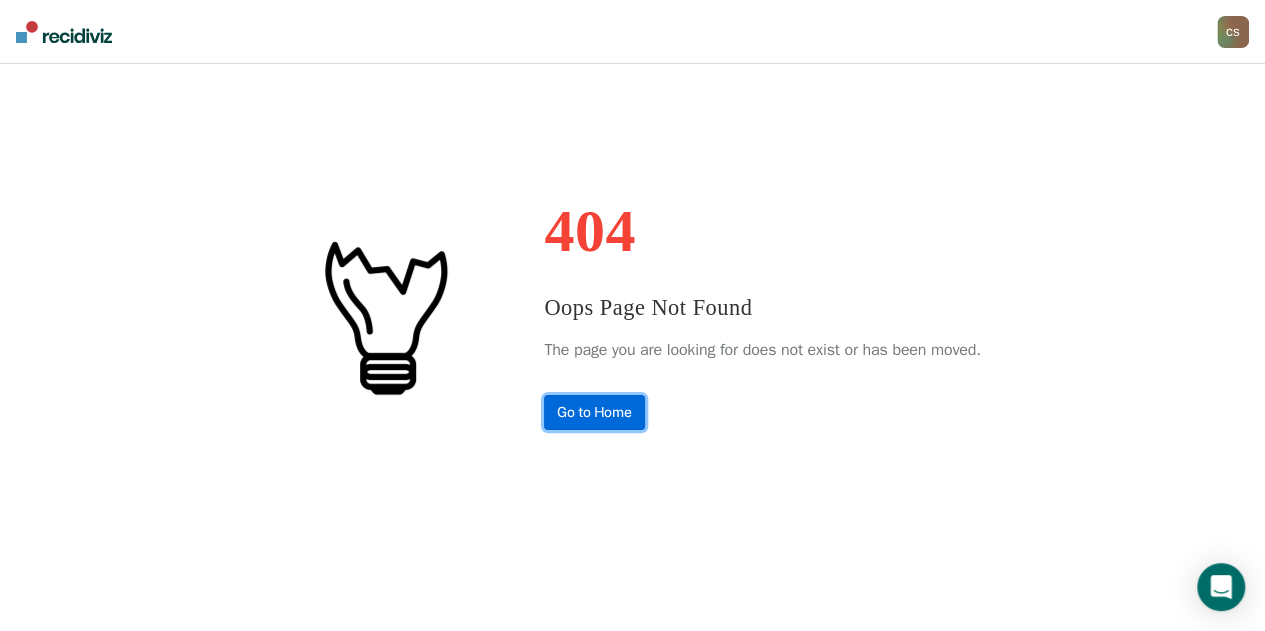 click on "Go to Home" at bounding box center (594, 412) 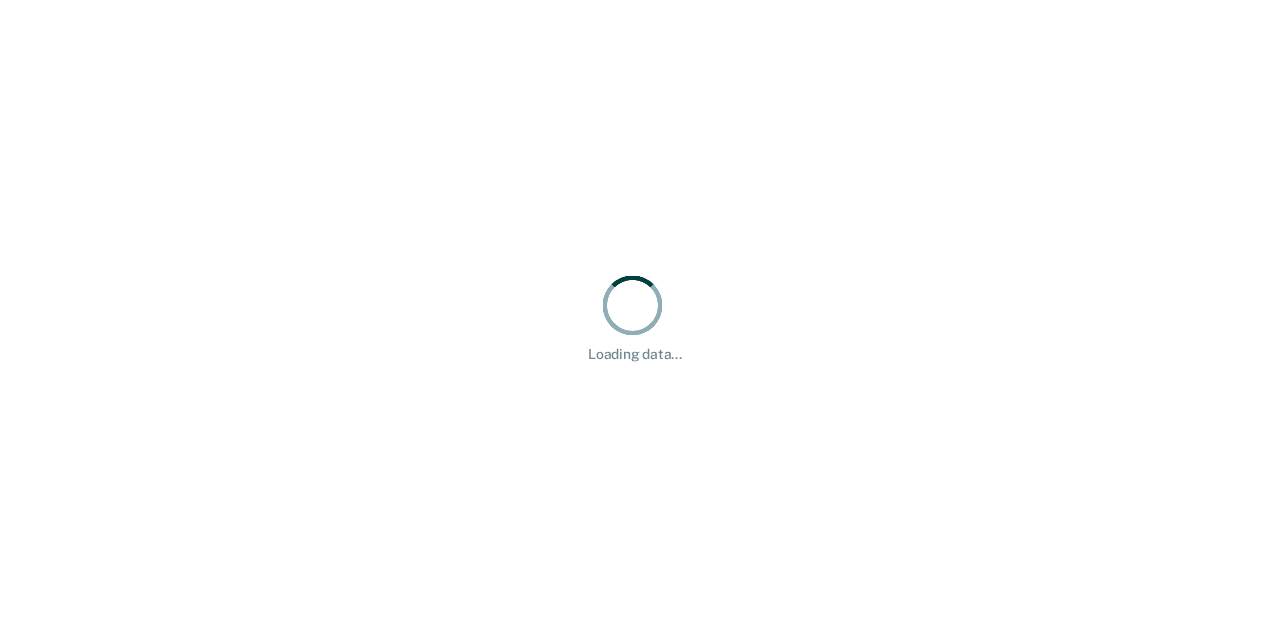 scroll, scrollTop: 0, scrollLeft: 0, axis: both 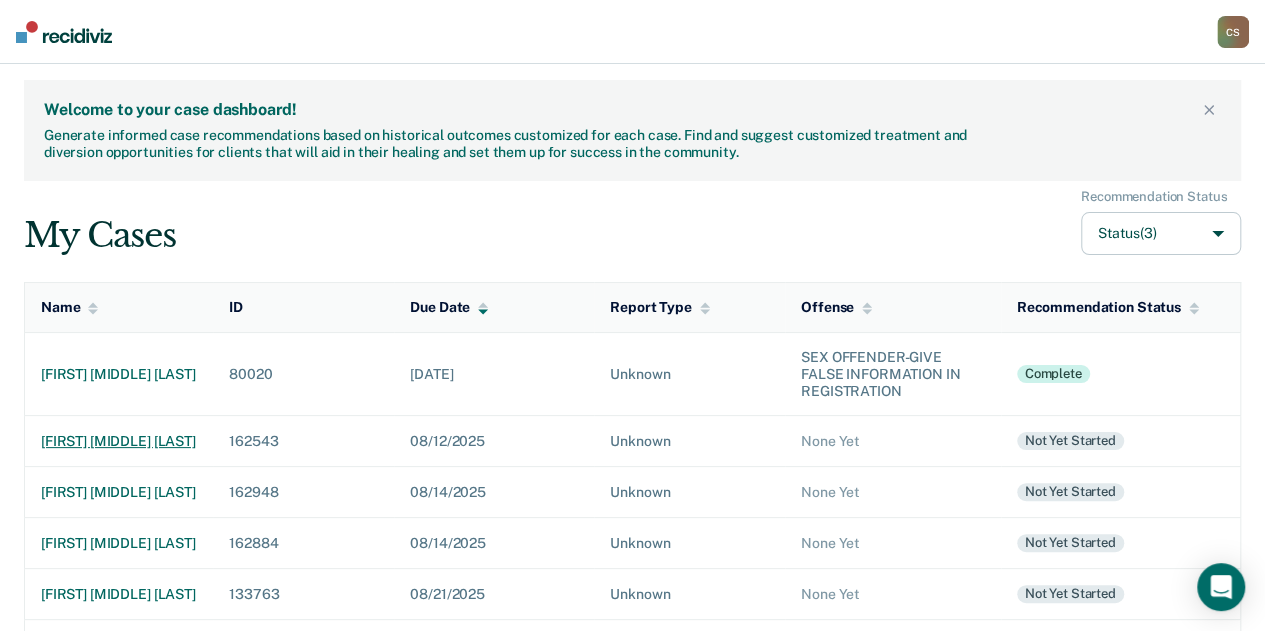 click on "[FIRST] [MIDDLE] [LAST]" at bounding box center (119, 441) 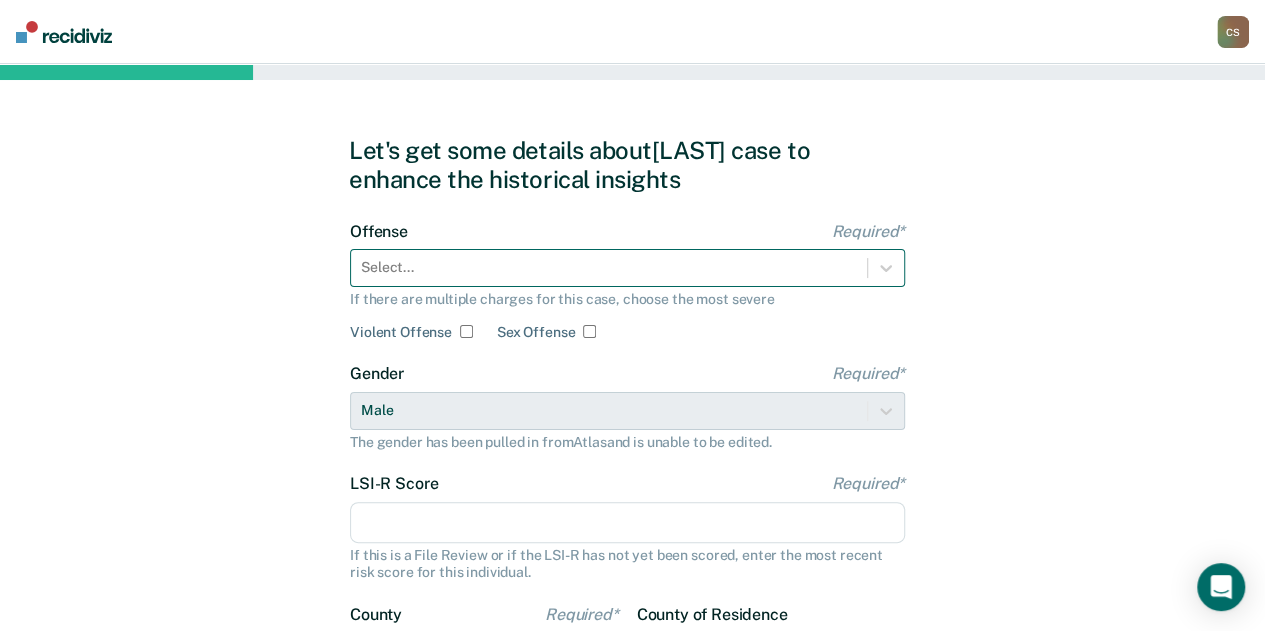 click at bounding box center [609, 267] 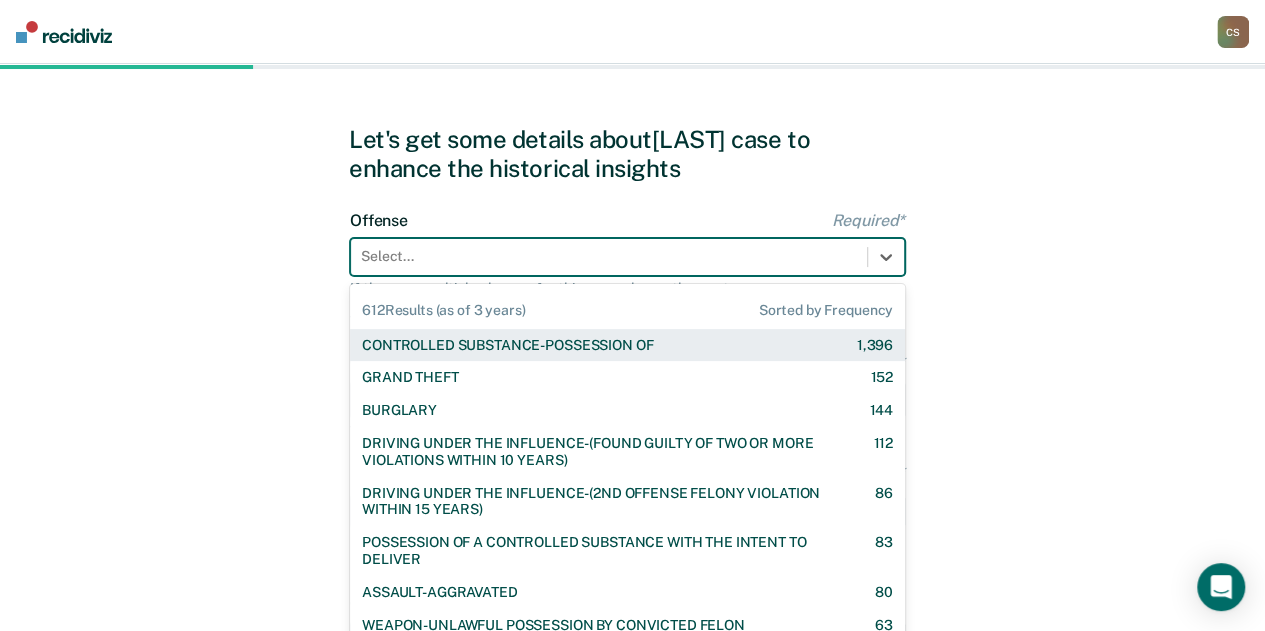 scroll, scrollTop: 12, scrollLeft: 0, axis: vertical 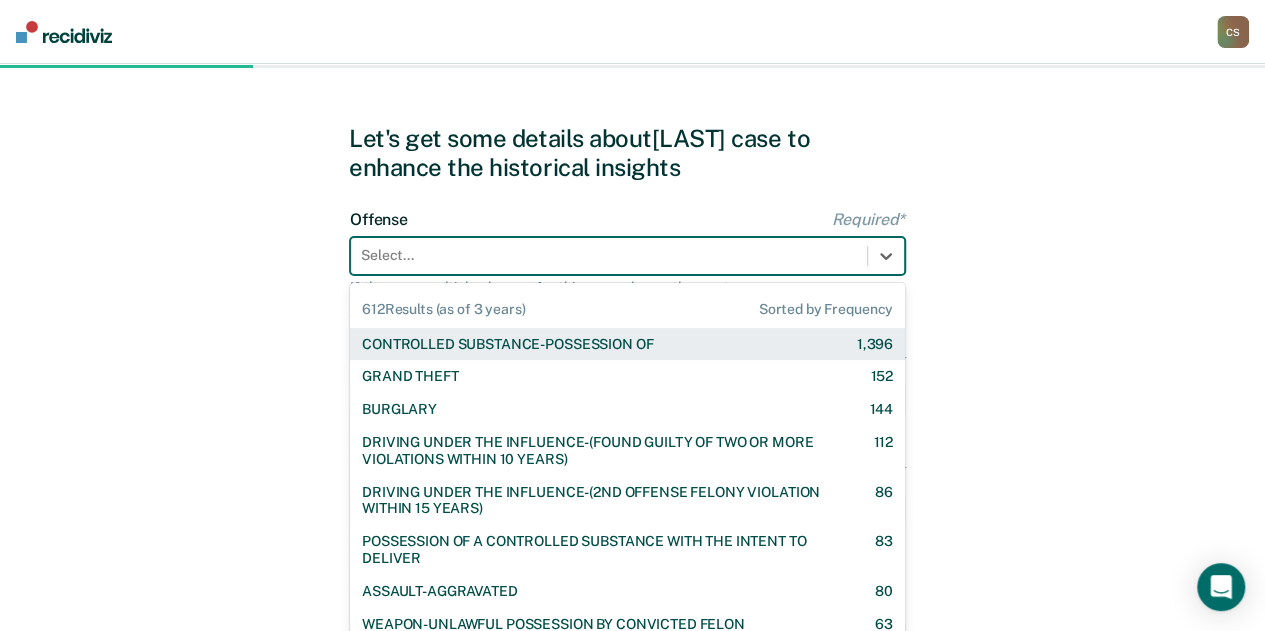 click on "CONTROLLED SUBSTANCE-POSSESSION OF" at bounding box center (507, 344) 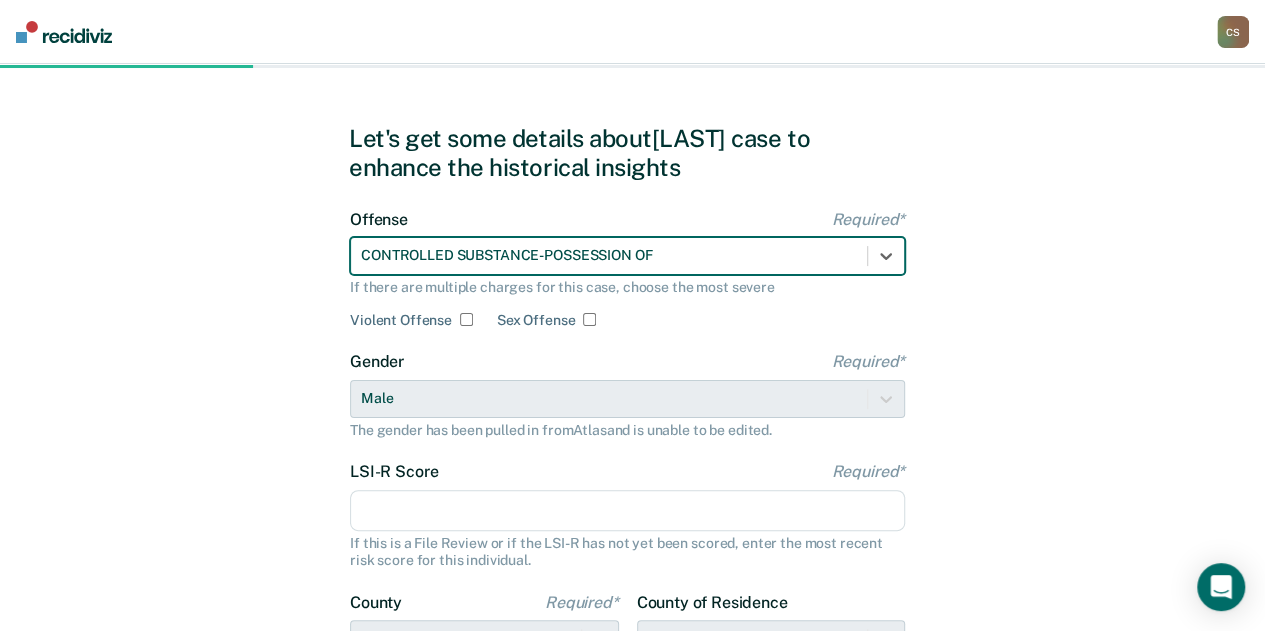 click on "LSI-R Score  Required*" at bounding box center (627, 511) 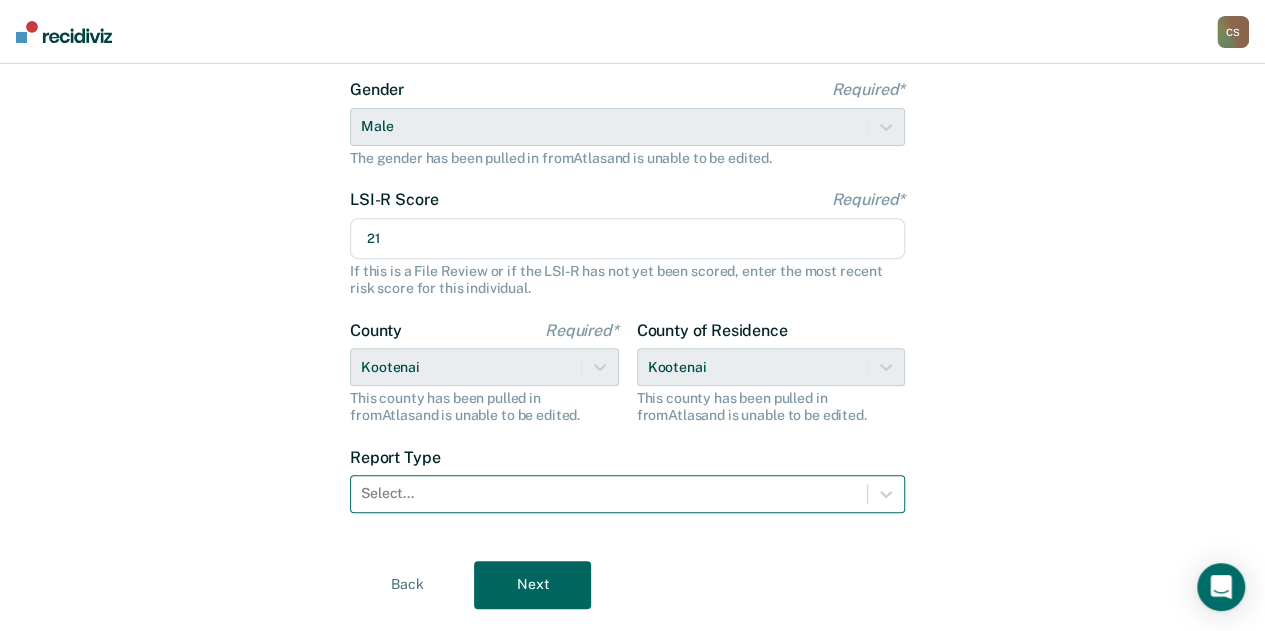 scroll, scrollTop: 312, scrollLeft: 0, axis: vertical 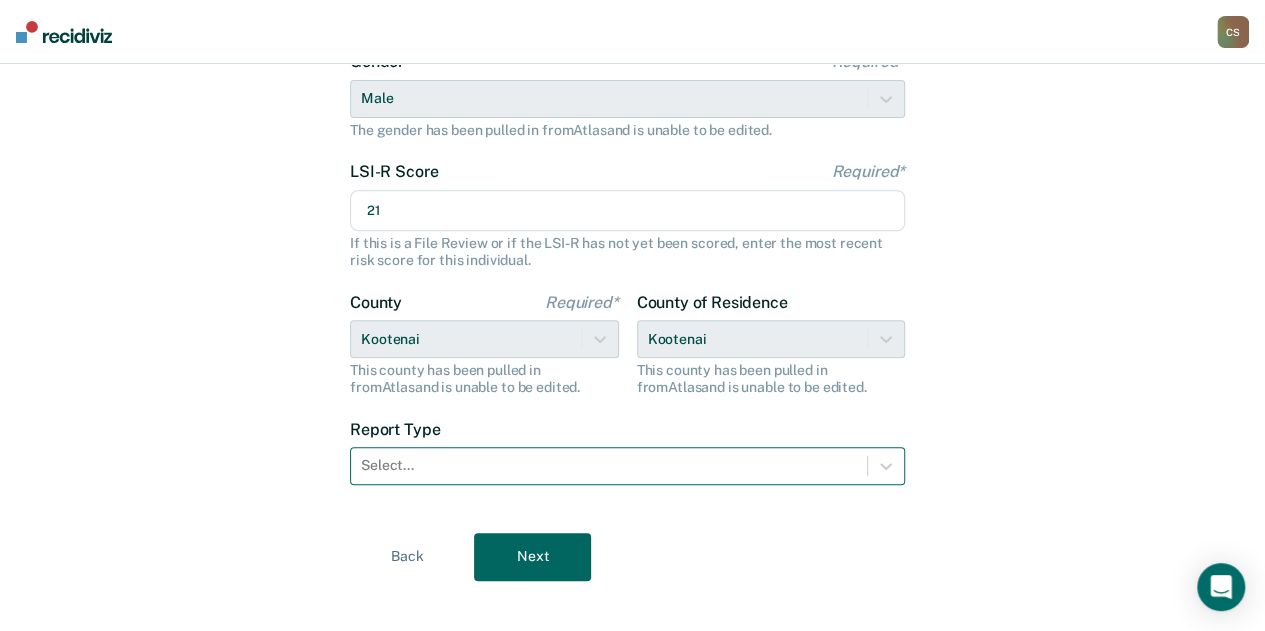 type on "21" 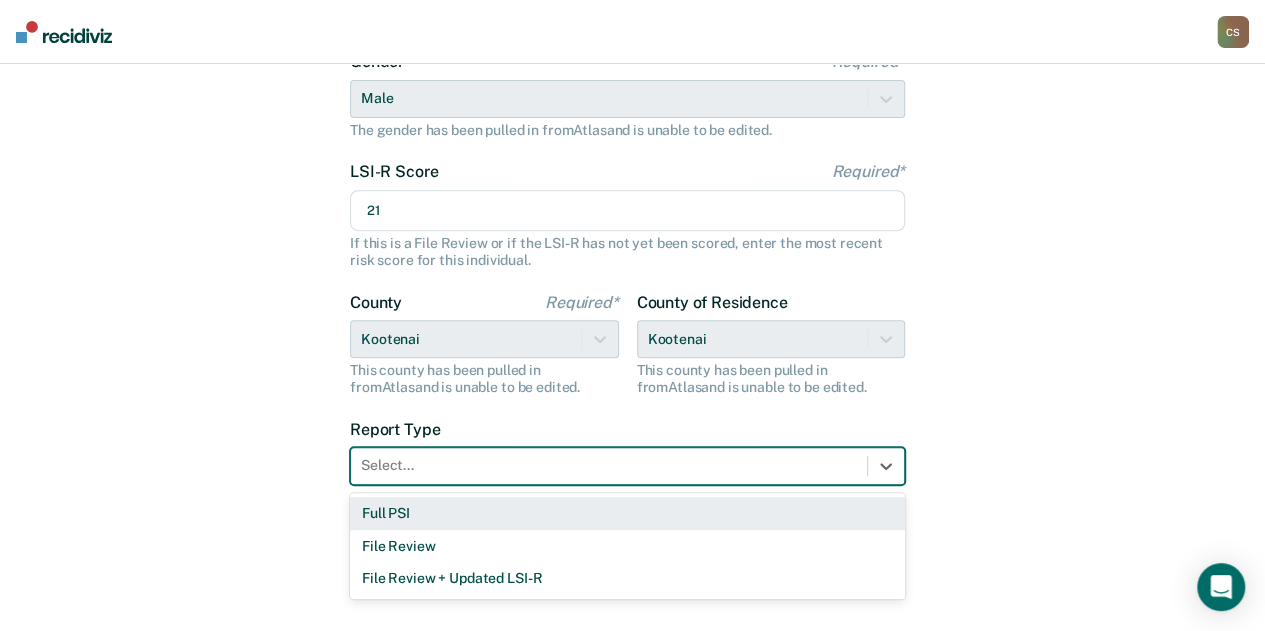 click on "Full PSI" at bounding box center (627, 513) 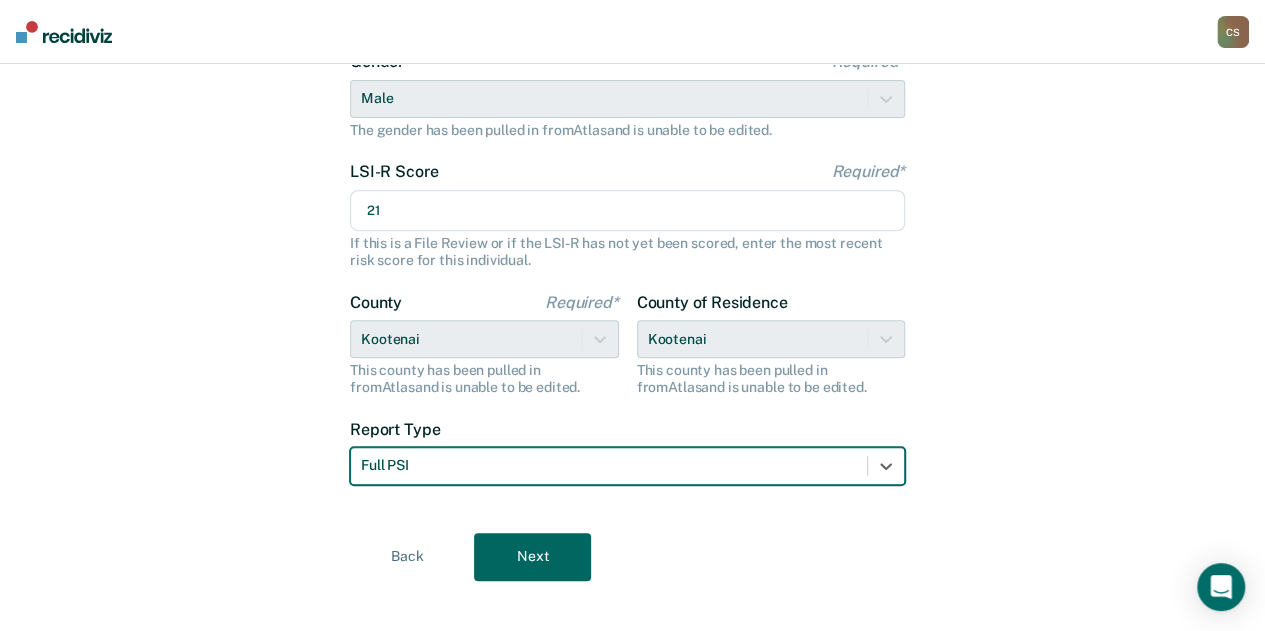 click on "Next" at bounding box center [532, 557] 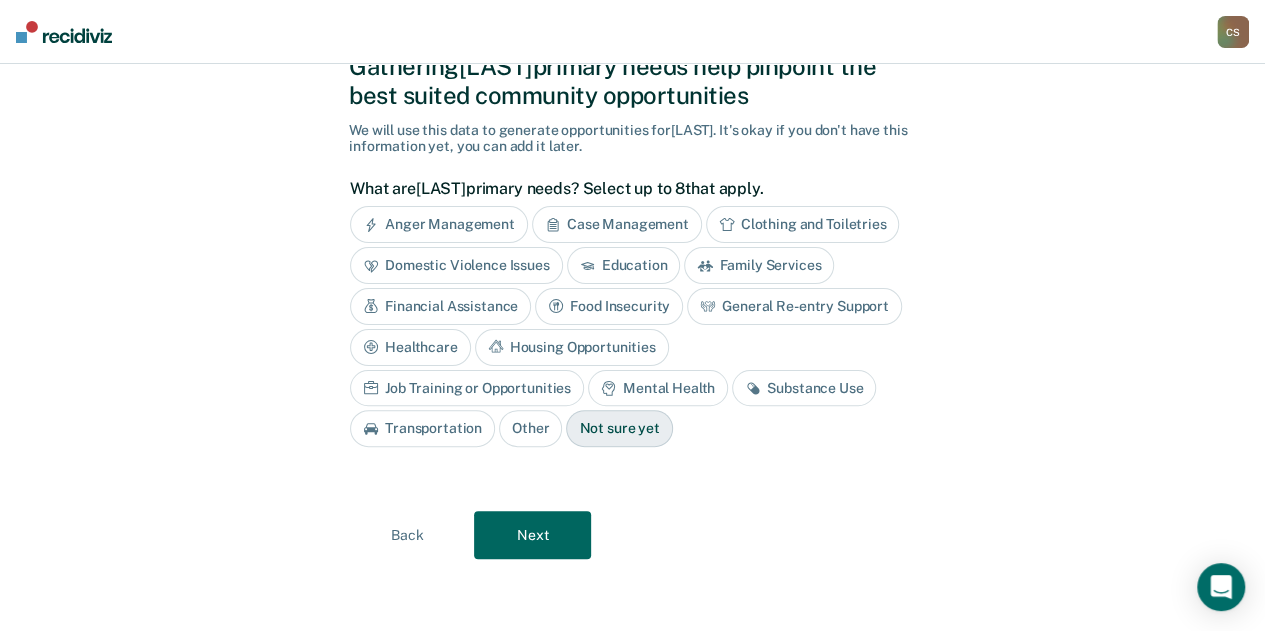 scroll, scrollTop: 60, scrollLeft: 0, axis: vertical 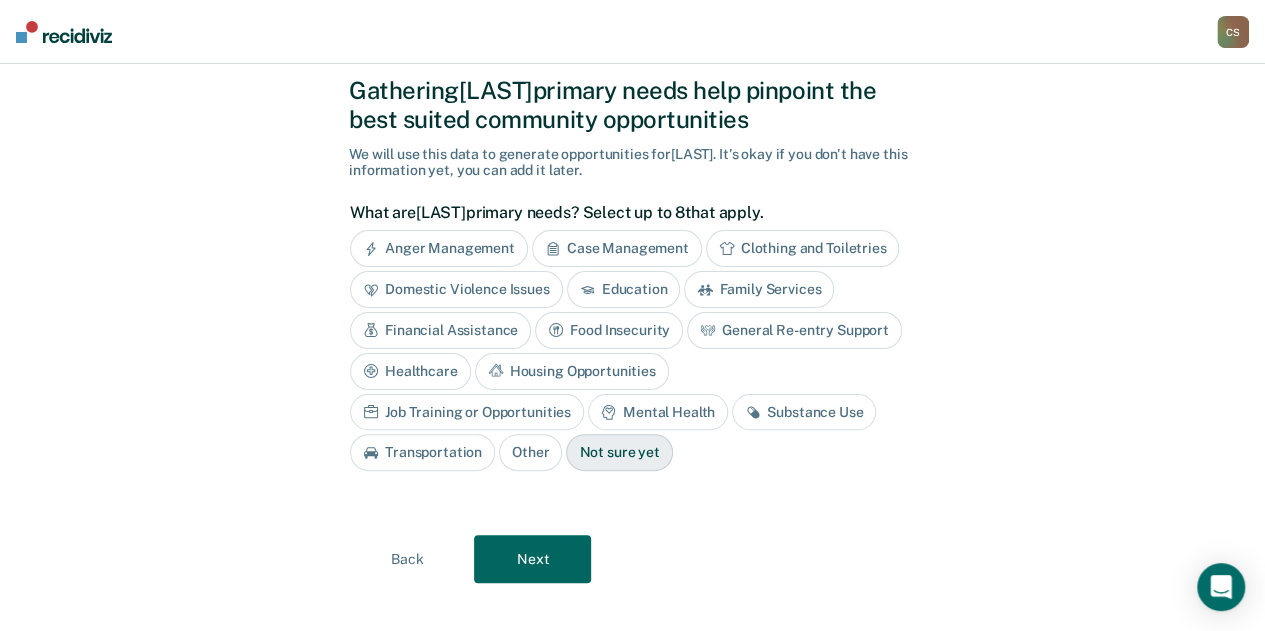 click on "Case Management" at bounding box center [617, 248] 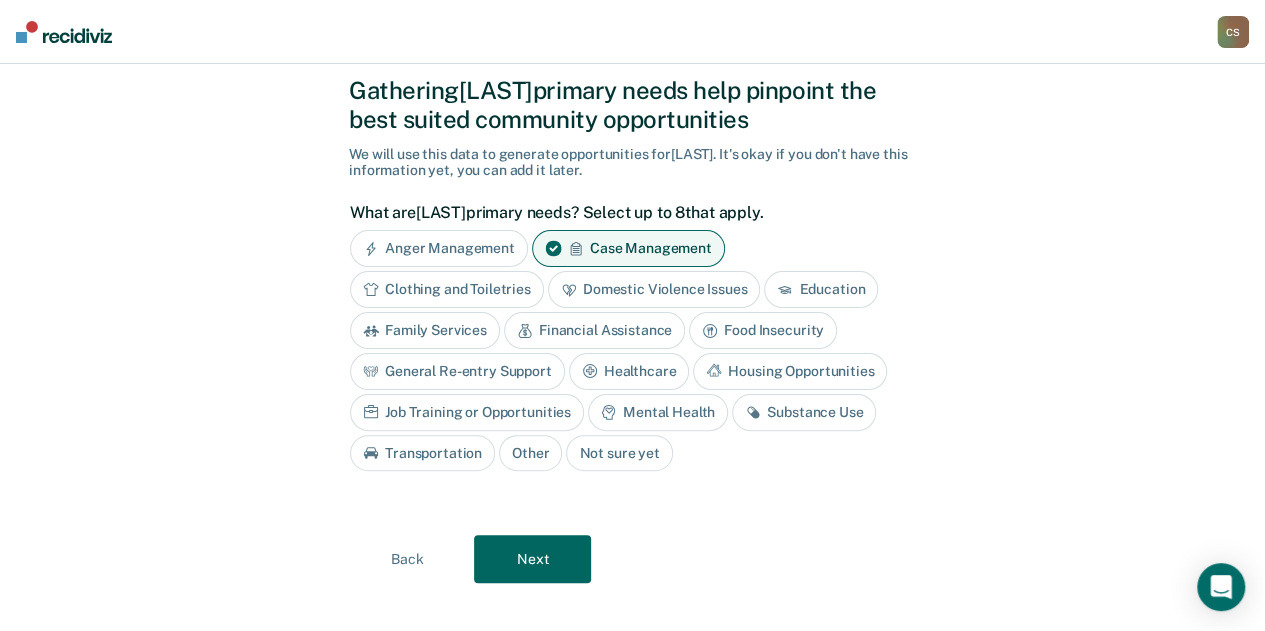 click on "Job Training or Opportunities" at bounding box center [467, 412] 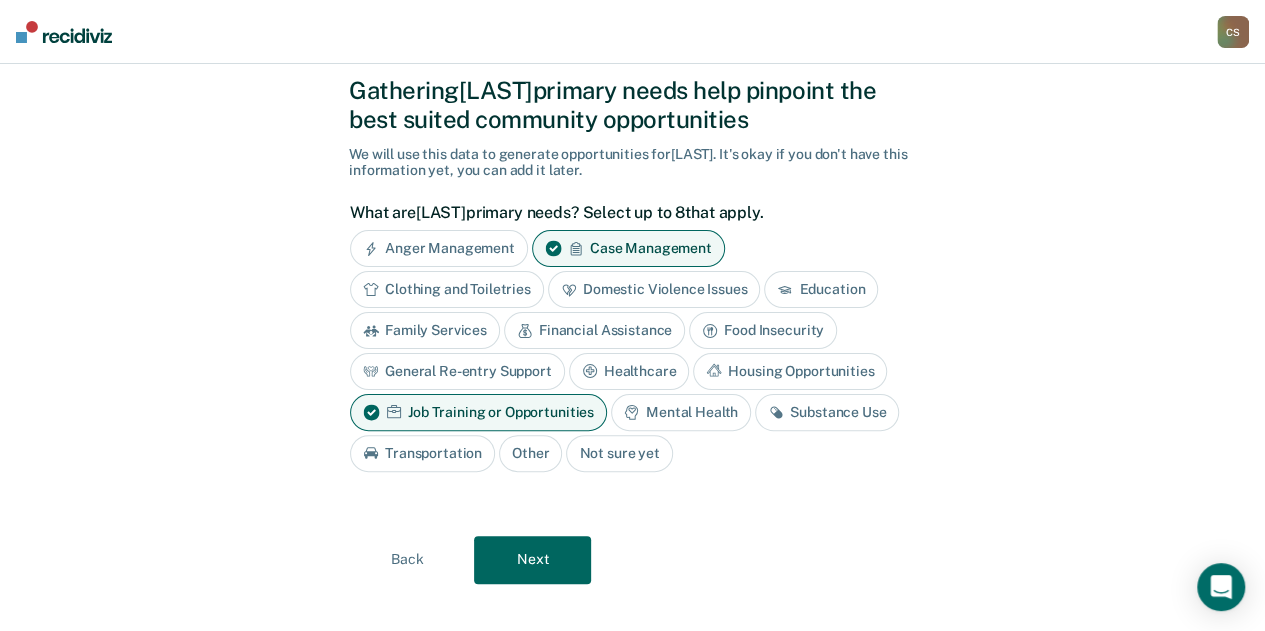 click on "Mental Health" at bounding box center [681, 412] 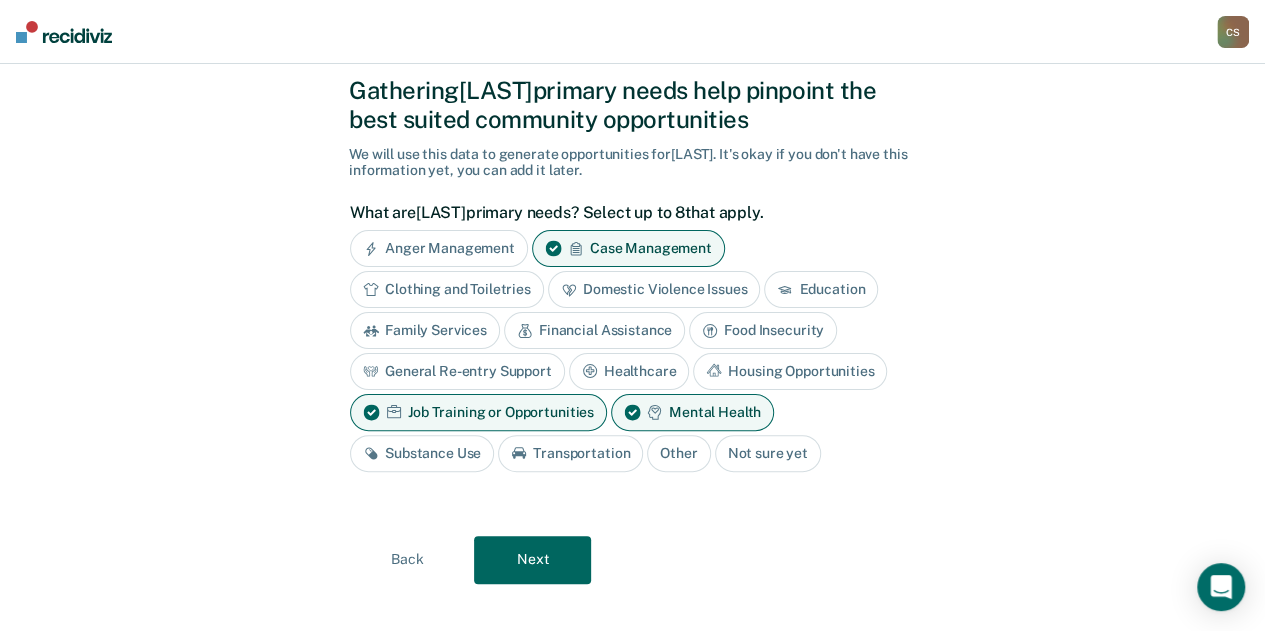 click on "Substance Use" at bounding box center [422, 453] 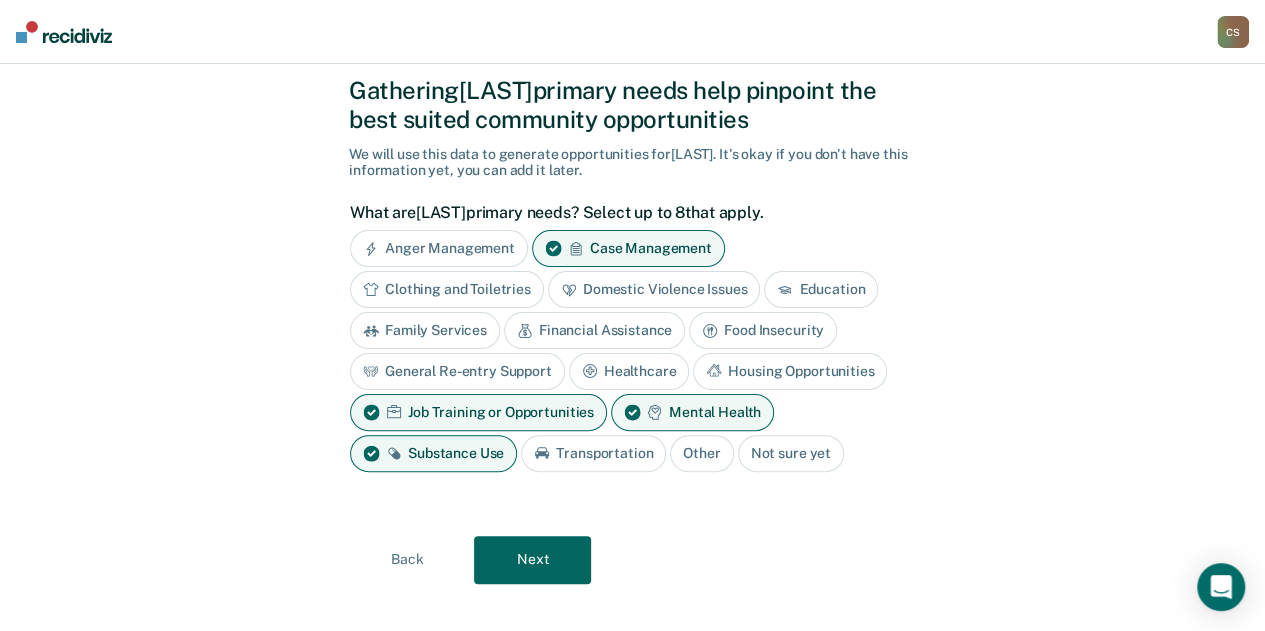 click on "Transportation" at bounding box center (593, 453) 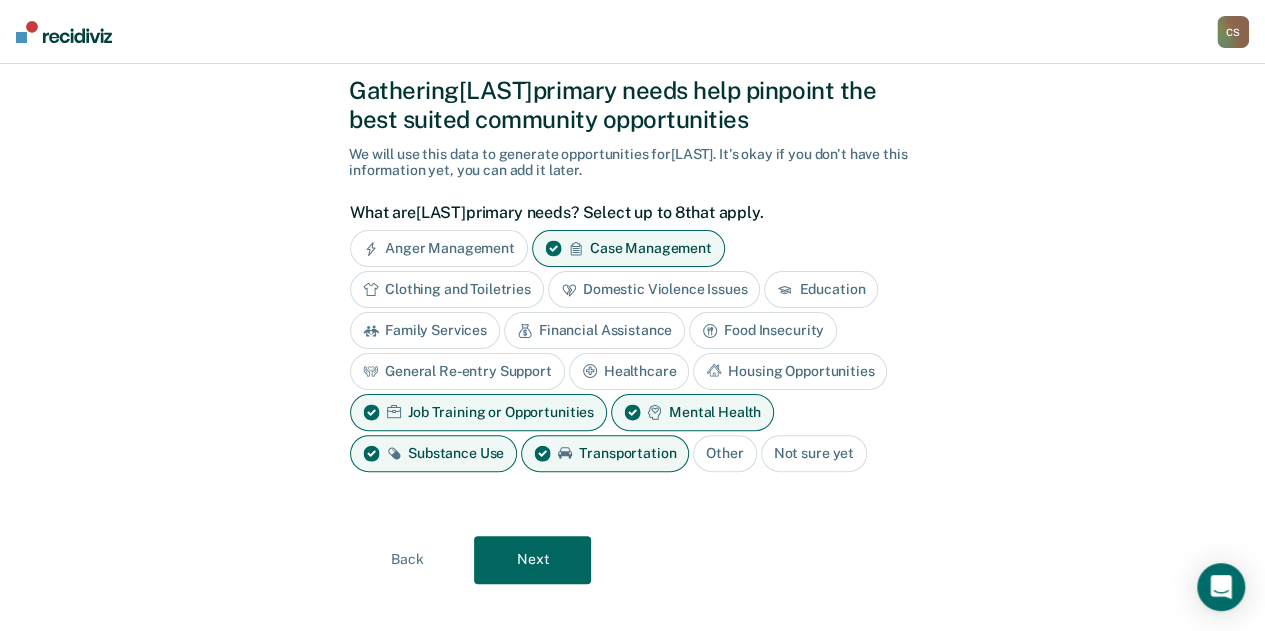 click on "Next" at bounding box center (532, 560) 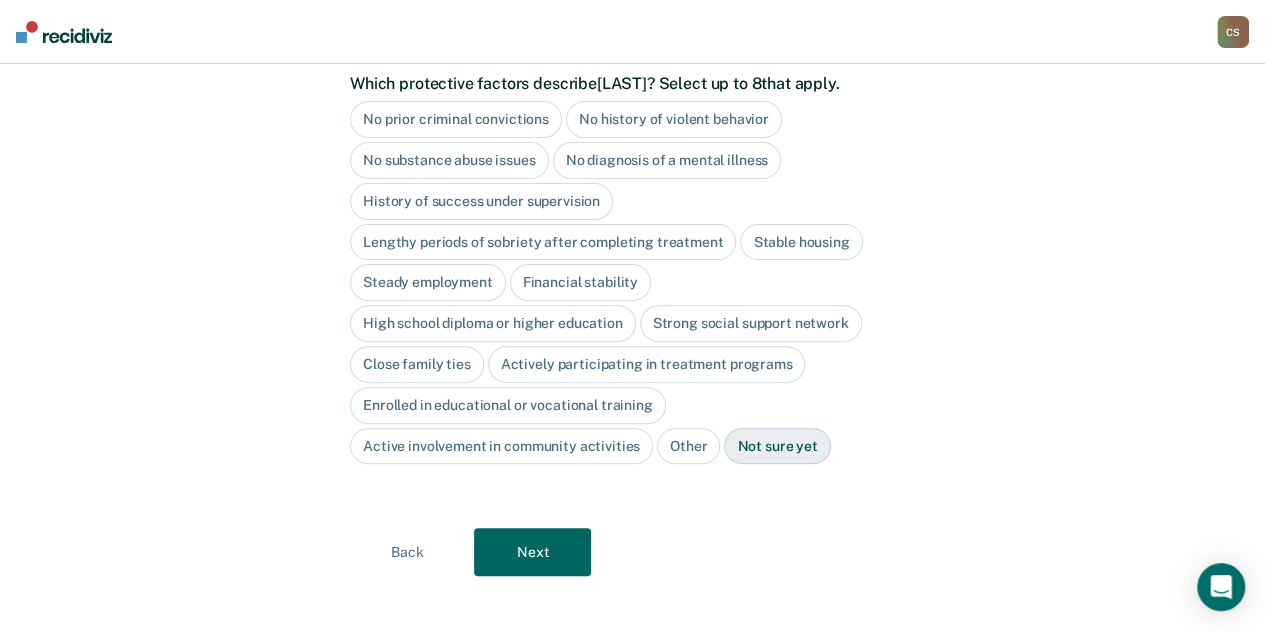 scroll, scrollTop: 216, scrollLeft: 0, axis: vertical 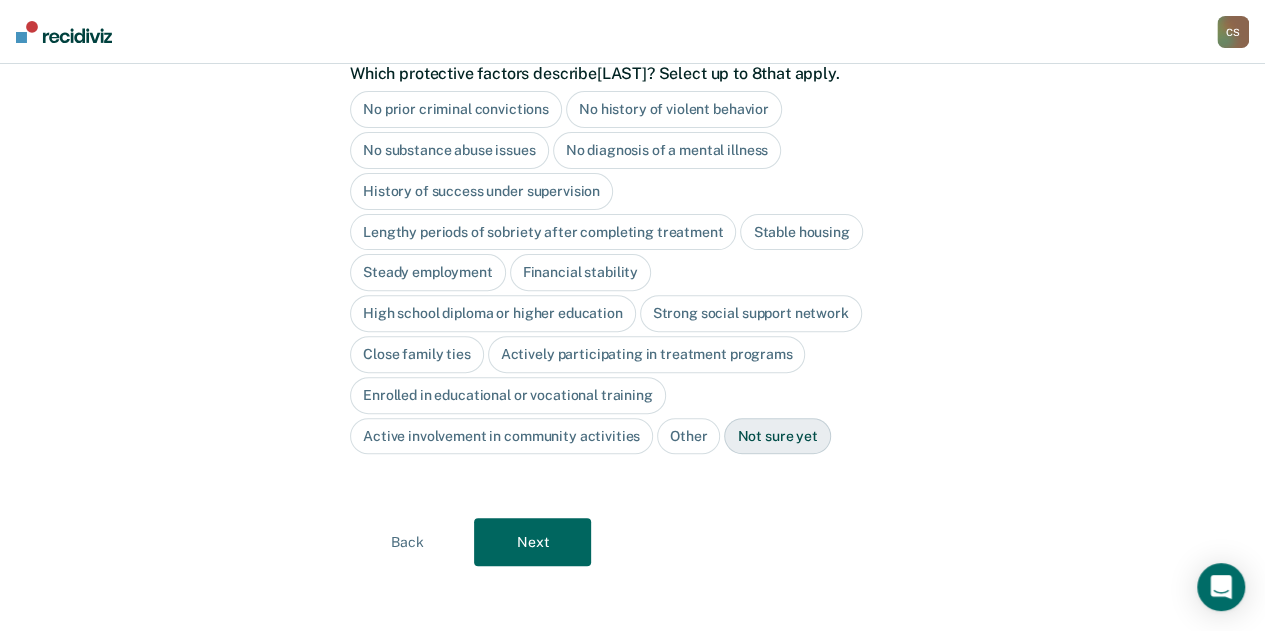 click on "No history of violent behavior" at bounding box center (674, 109) 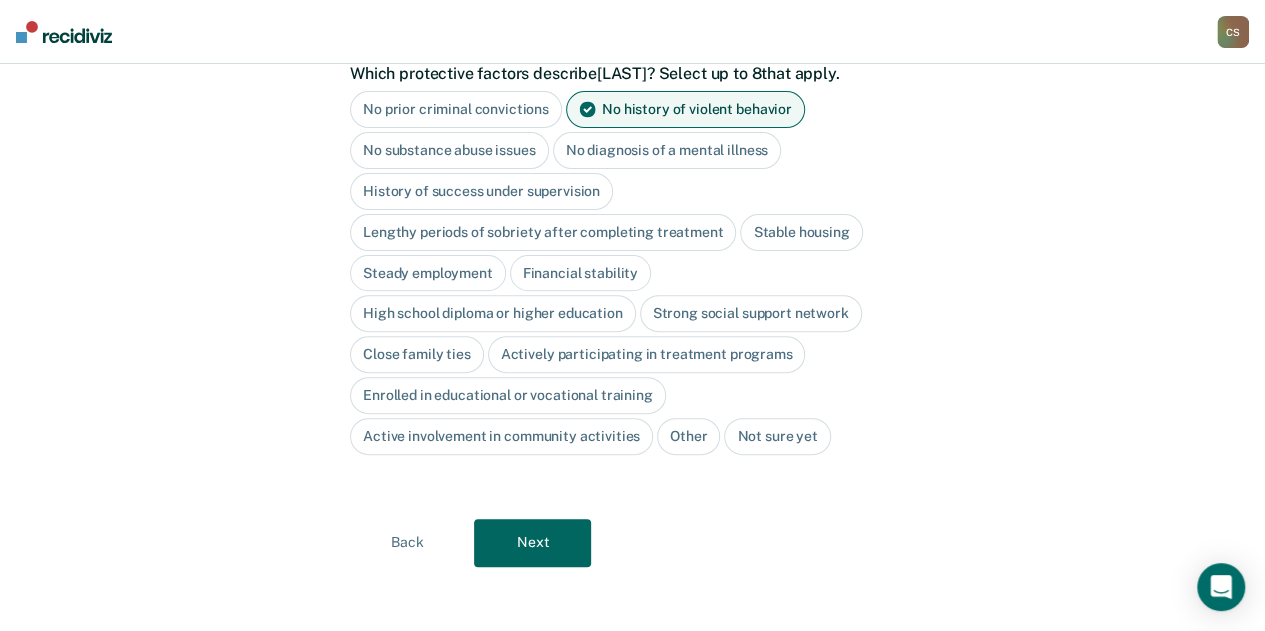 click on "No diagnosis of a mental illness" at bounding box center [667, 150] 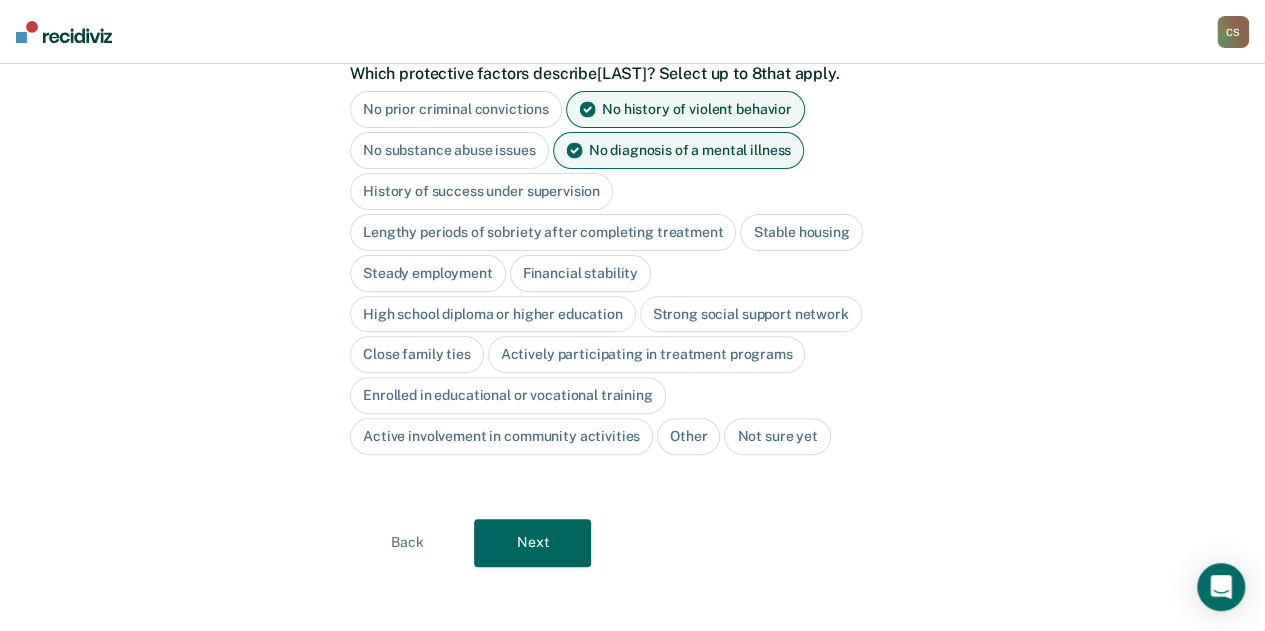 click on "Stable housing" at bounding box center [801, 232] 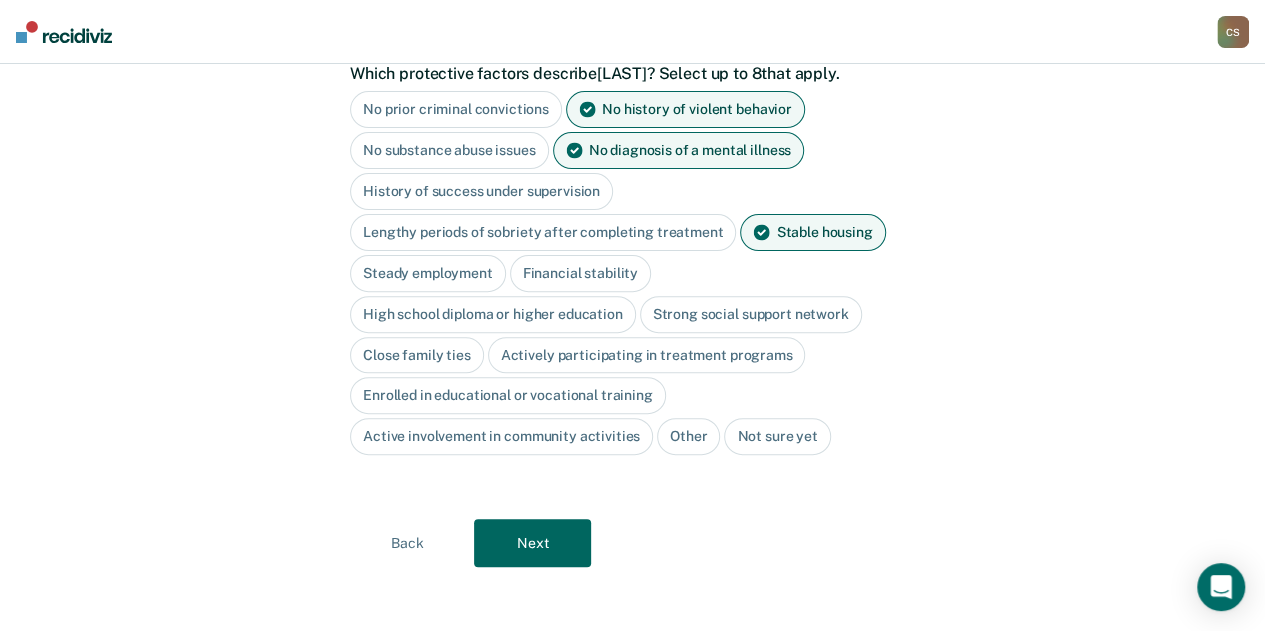 scroll, scrollTop: 217, scrollLeft: 0, axis: vertical 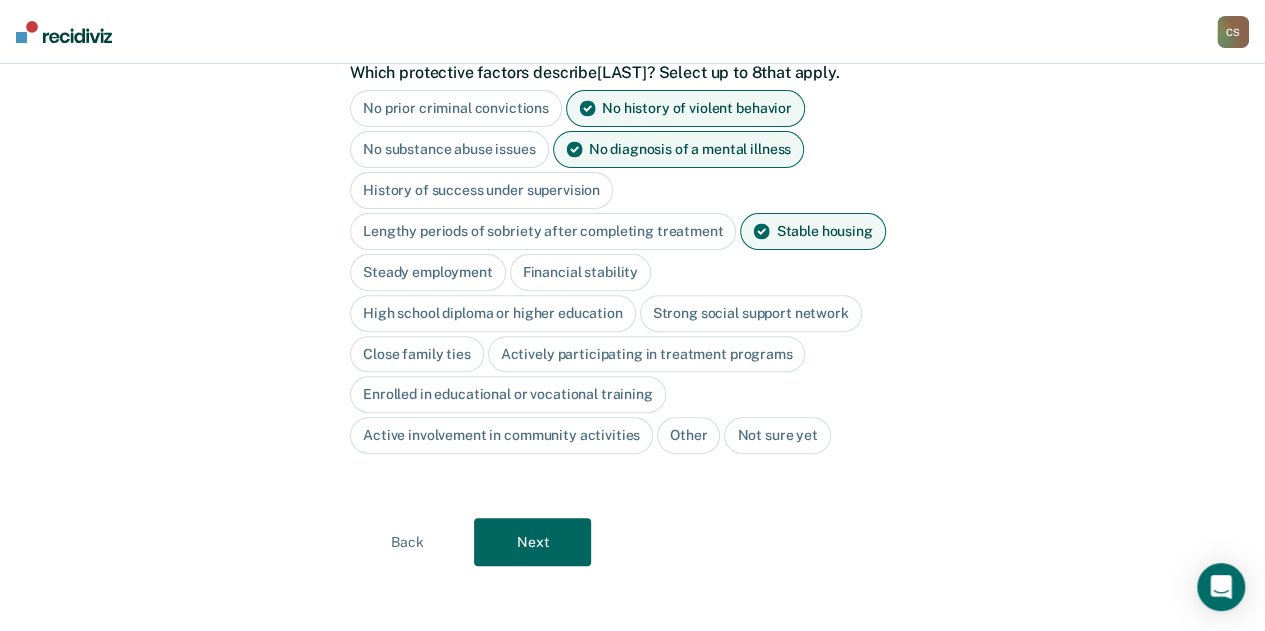click on "High school diploma or higher education" at bounding box center [493, 313] 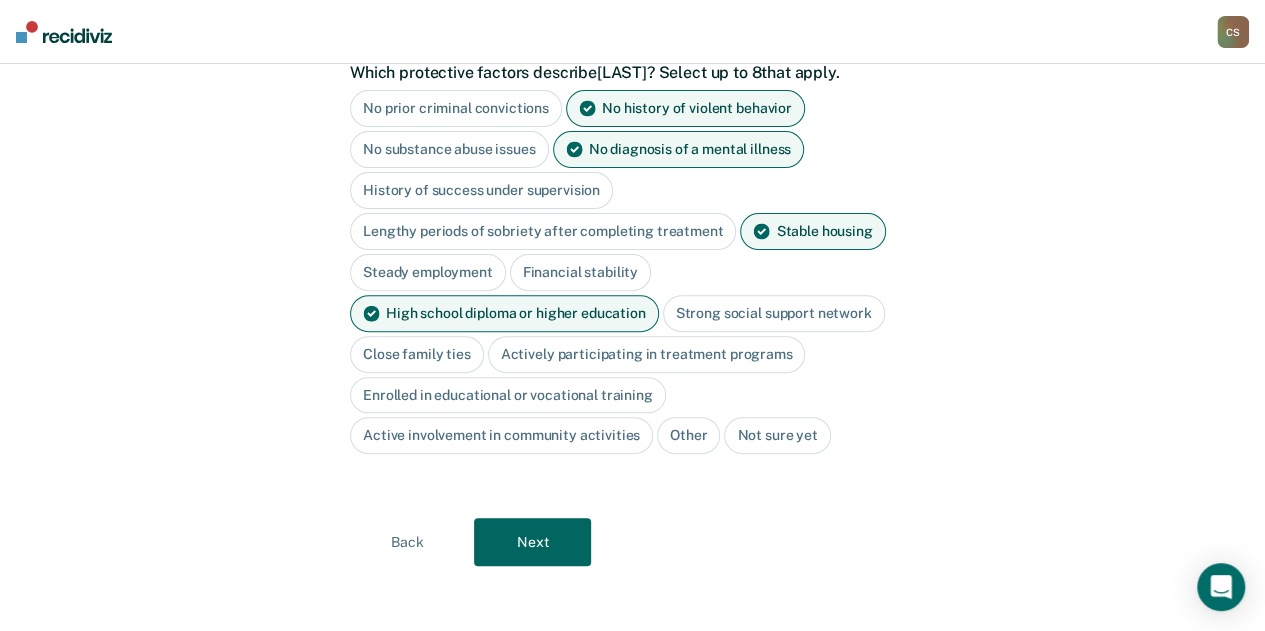 click on "Active involvement in community activities" at bounding box center [501, 435] 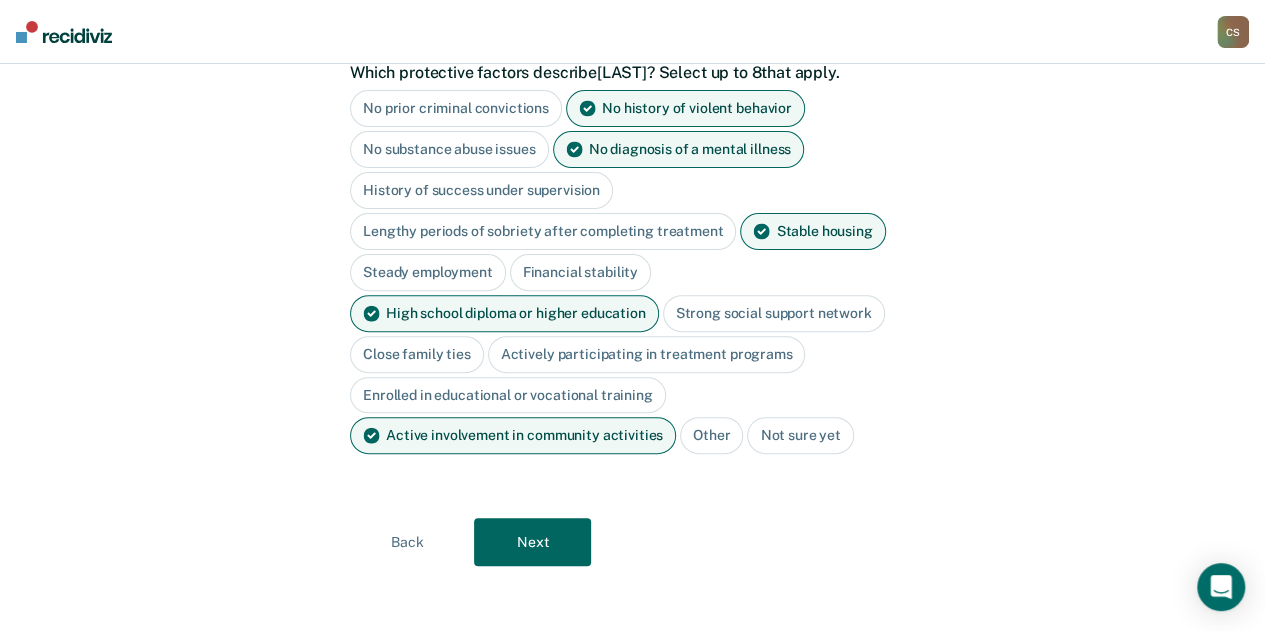 click on "Next" at bounding box center (532, 542) 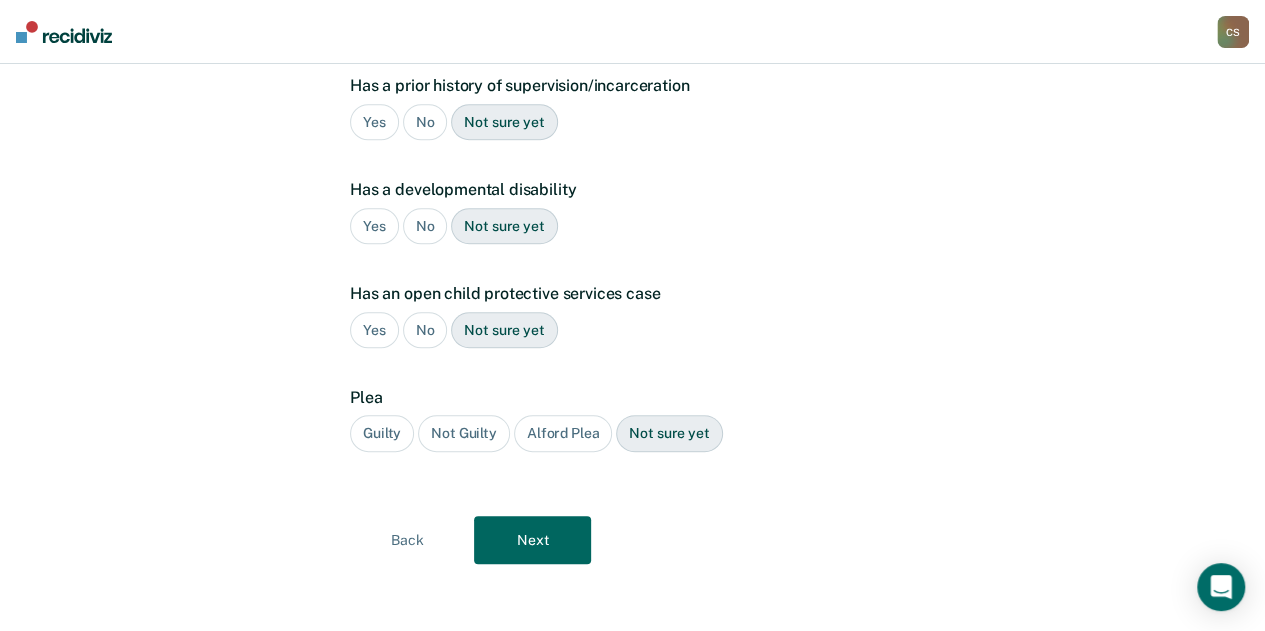 click on "Yes" at bounding box center [374, 122] 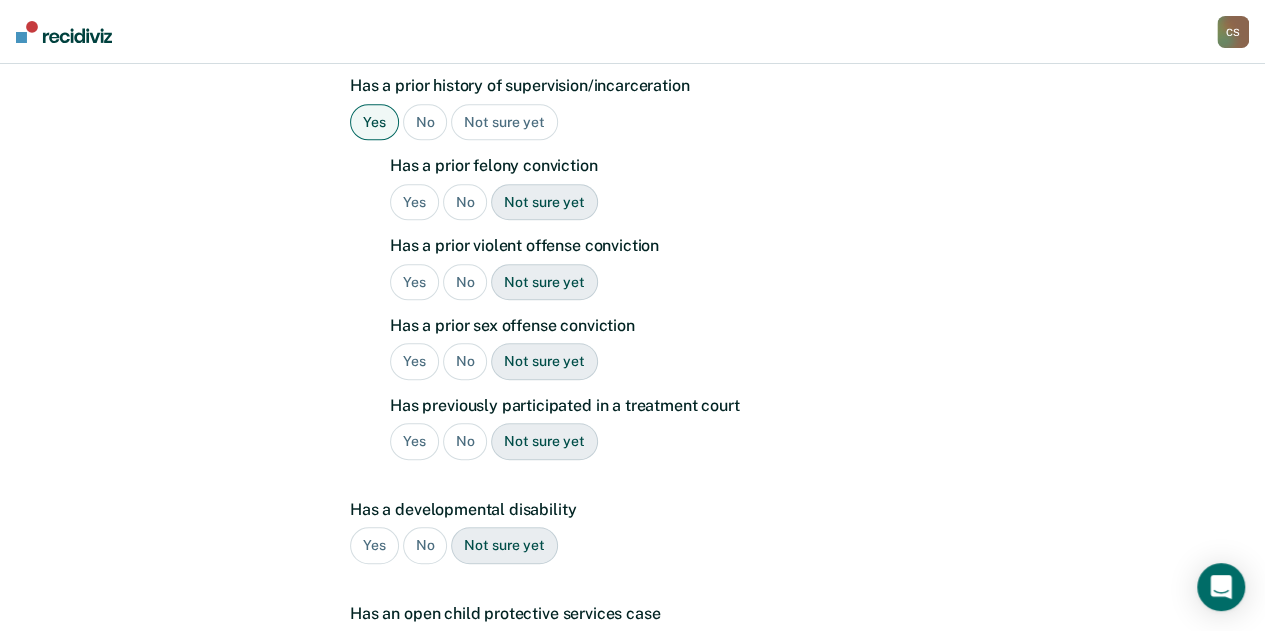 click on "No" at bounding box center (465, 202) 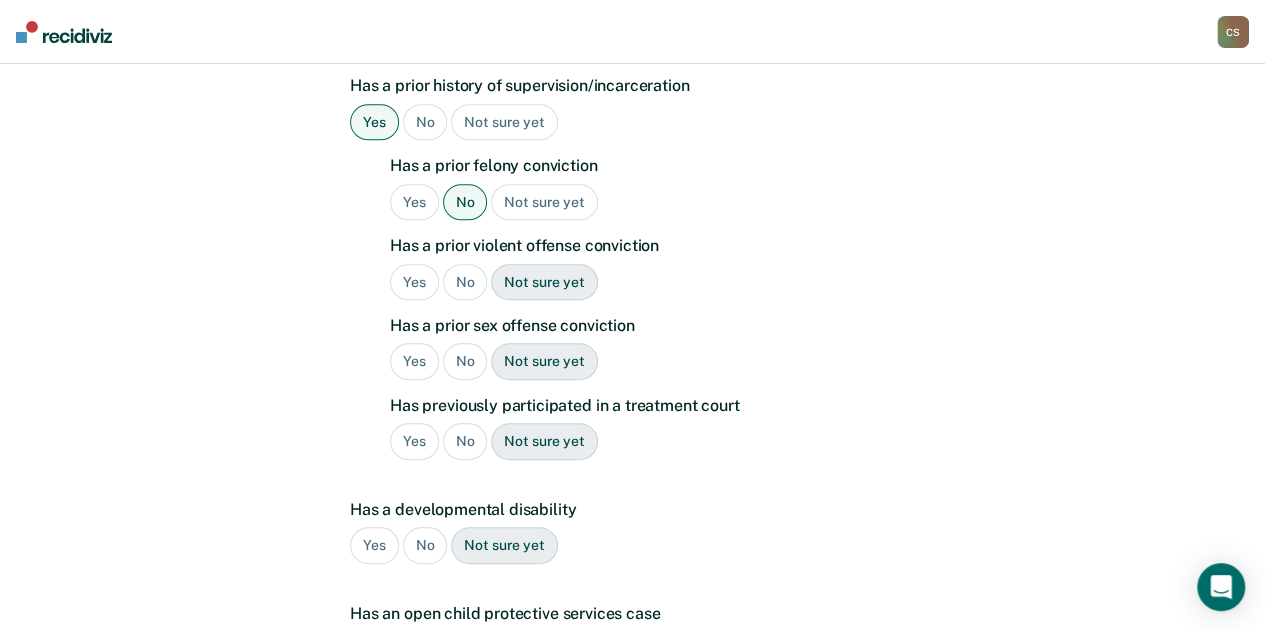 click on "No" at bounding box center (465, 282) 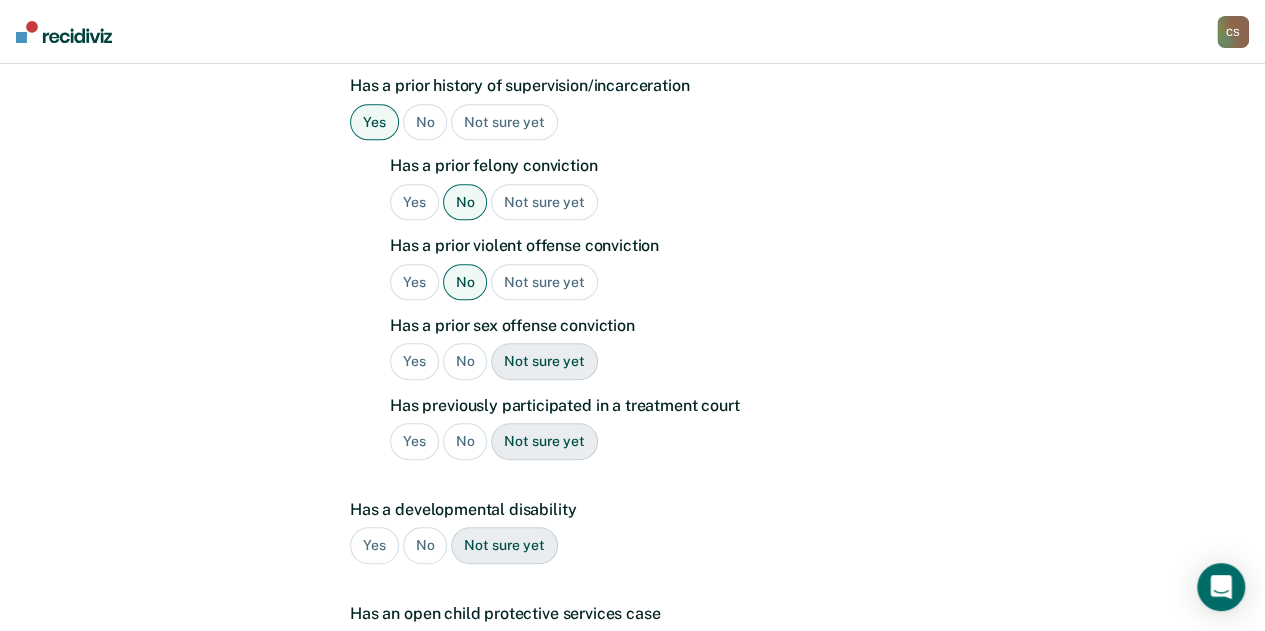 click on "No" at bounding box center [465, 361] 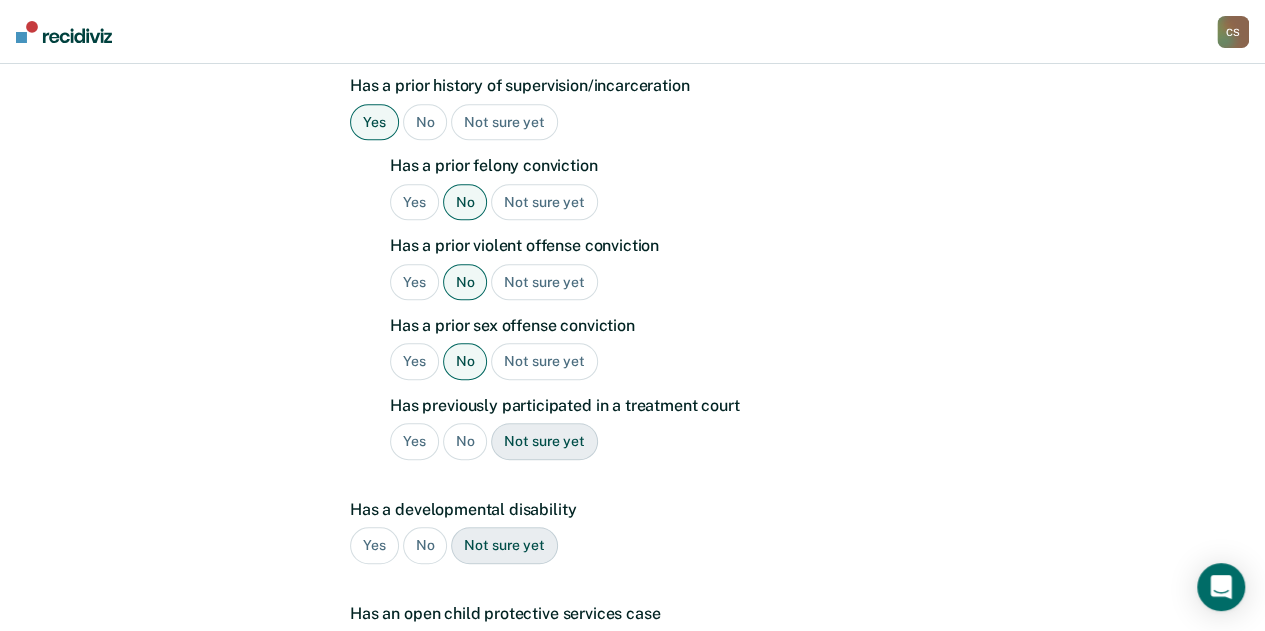 click on "No" at bounding box center [465, 441] 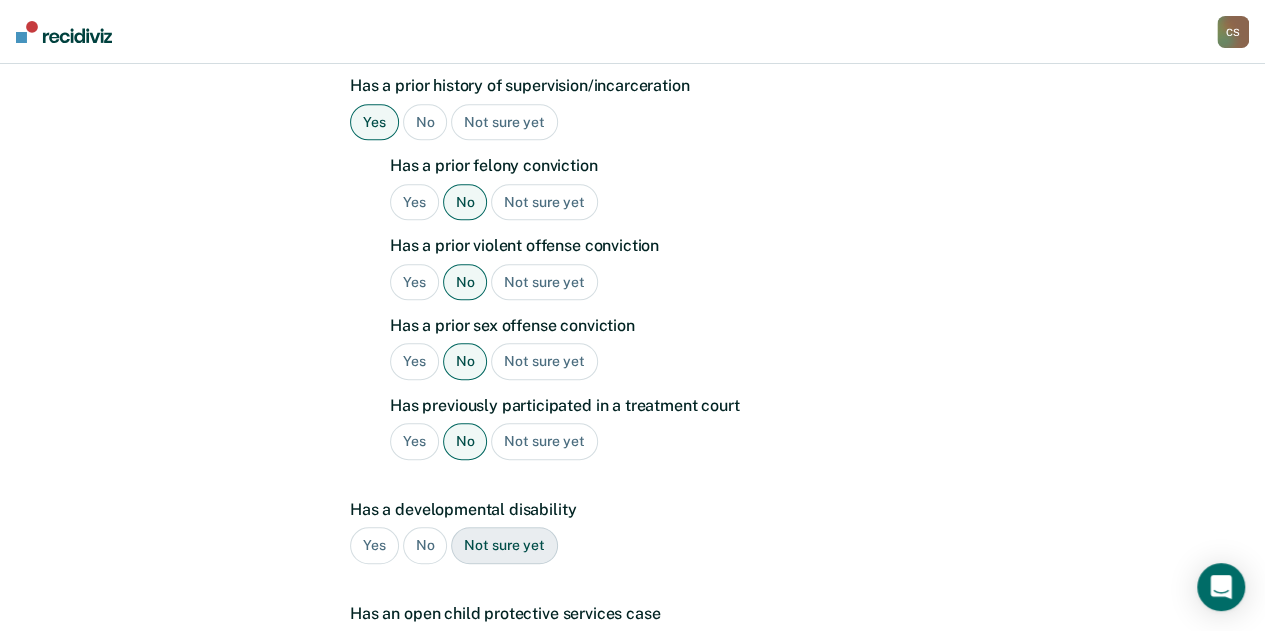 click on "No" at bounding box center [425, 545] 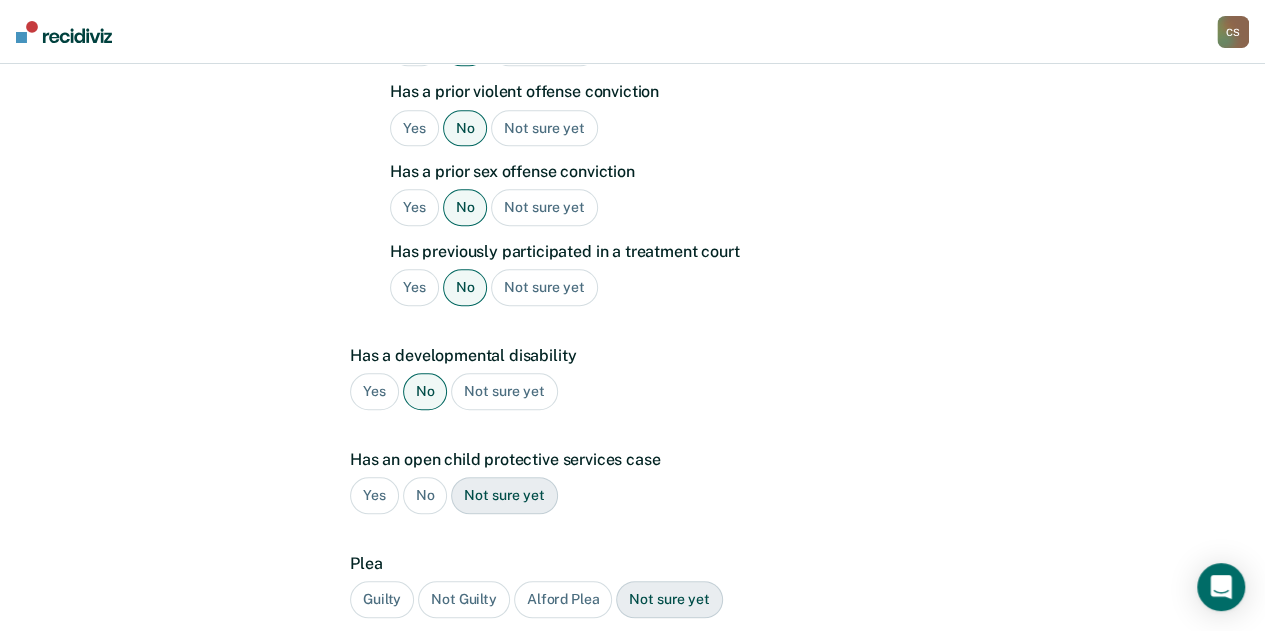 scroll, scrollTop: 684, scrollLeft: 0, axis: vertical 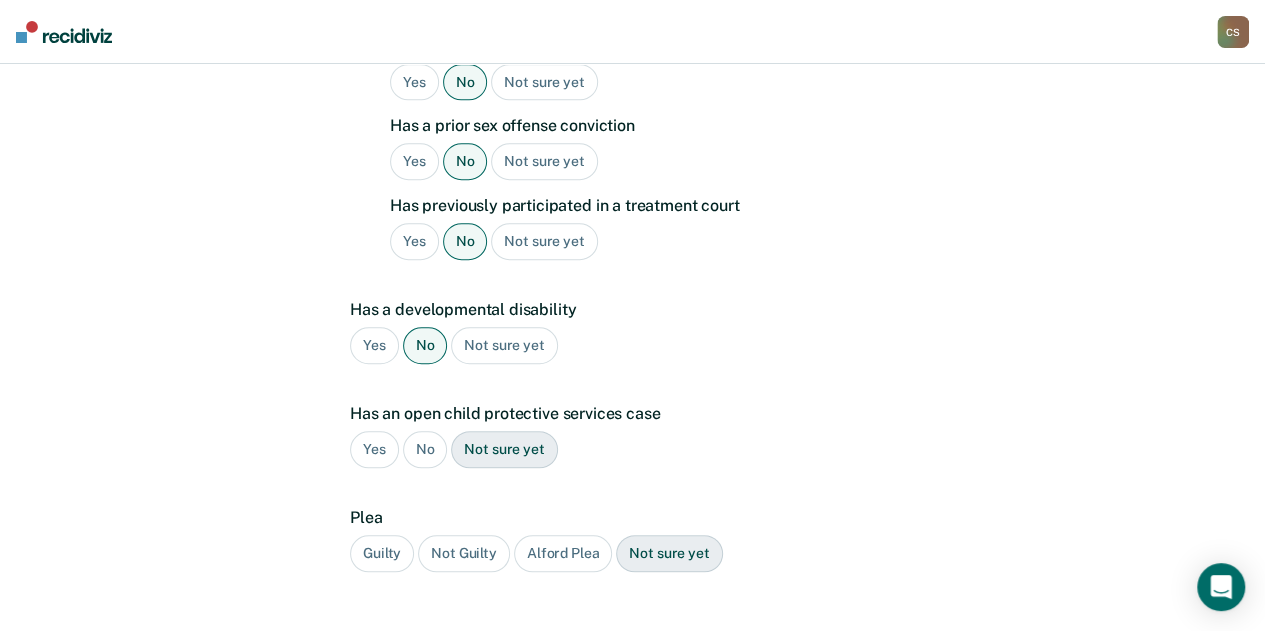 click on "No" at bounding box center [425, 449] 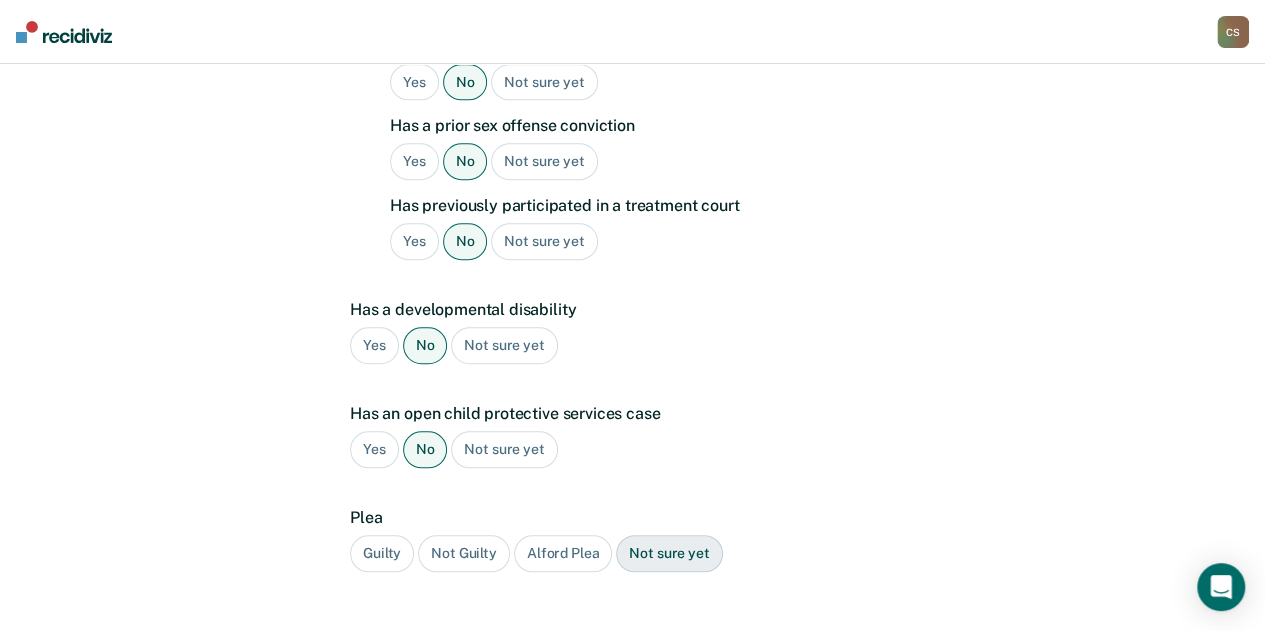 click on "Guilty" at bounding box center [382, 553] 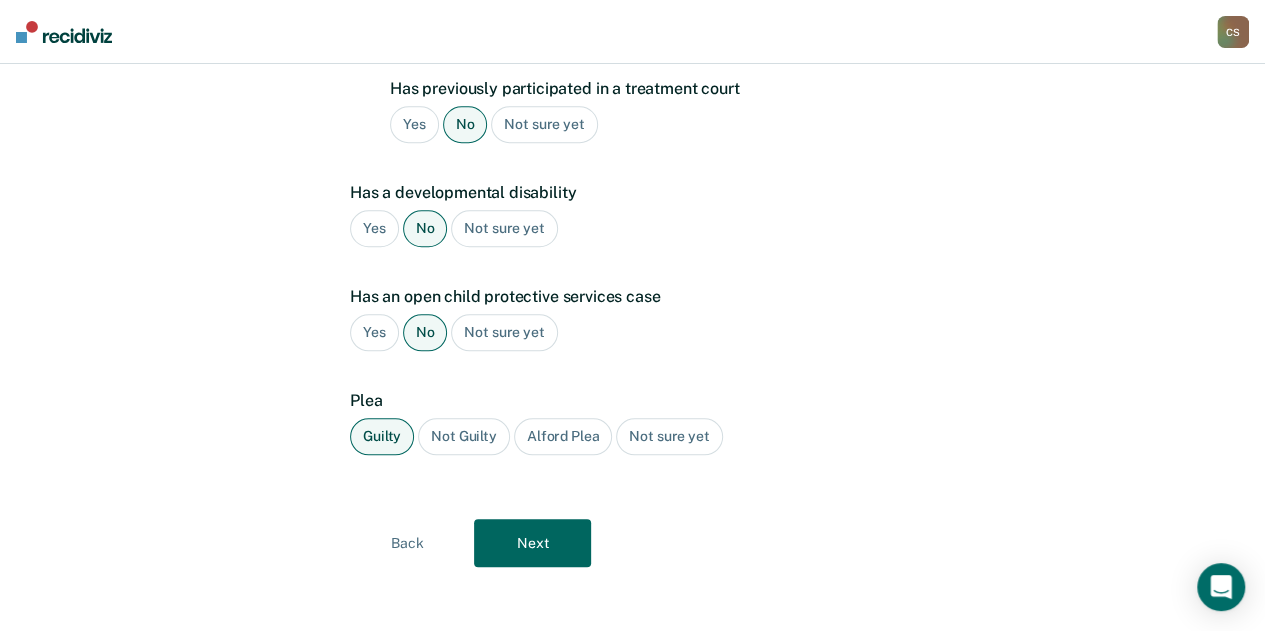 scroll, scrollTop: 802, scrollLeft: 0, axis: vertical 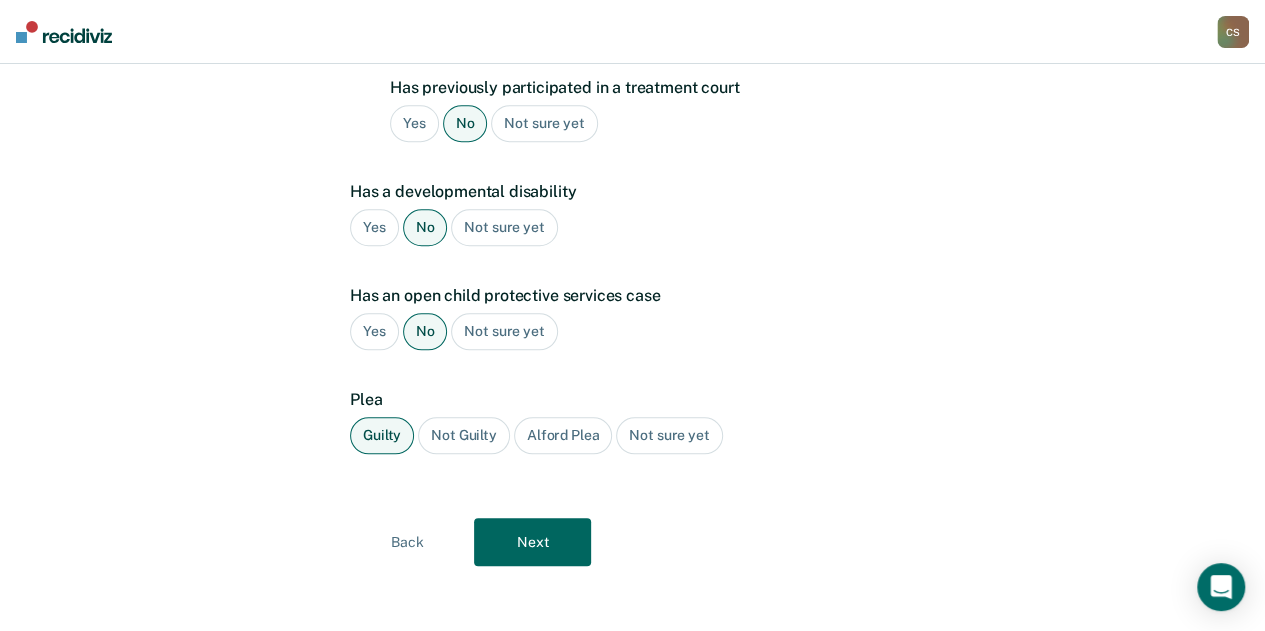 click on "Next" at bounding box center (532, 542) 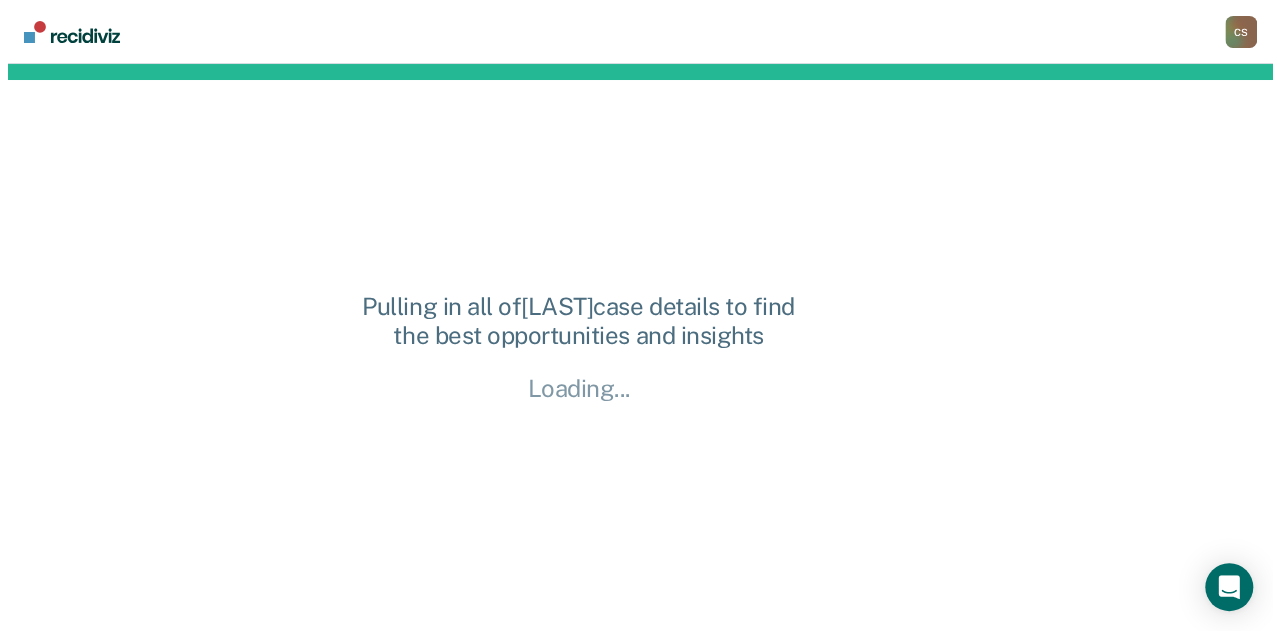 scroll, scrollTop: 0, scrollLeft: 0, axis: both 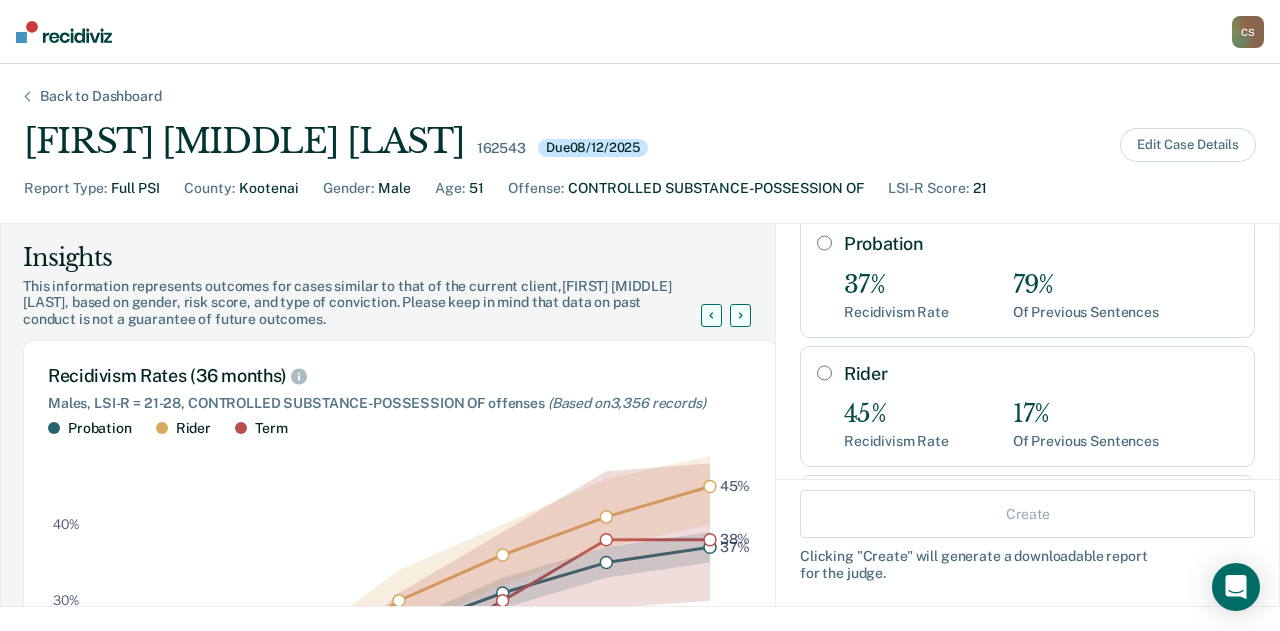 click on "Probation" at bounding box center [824, 243] 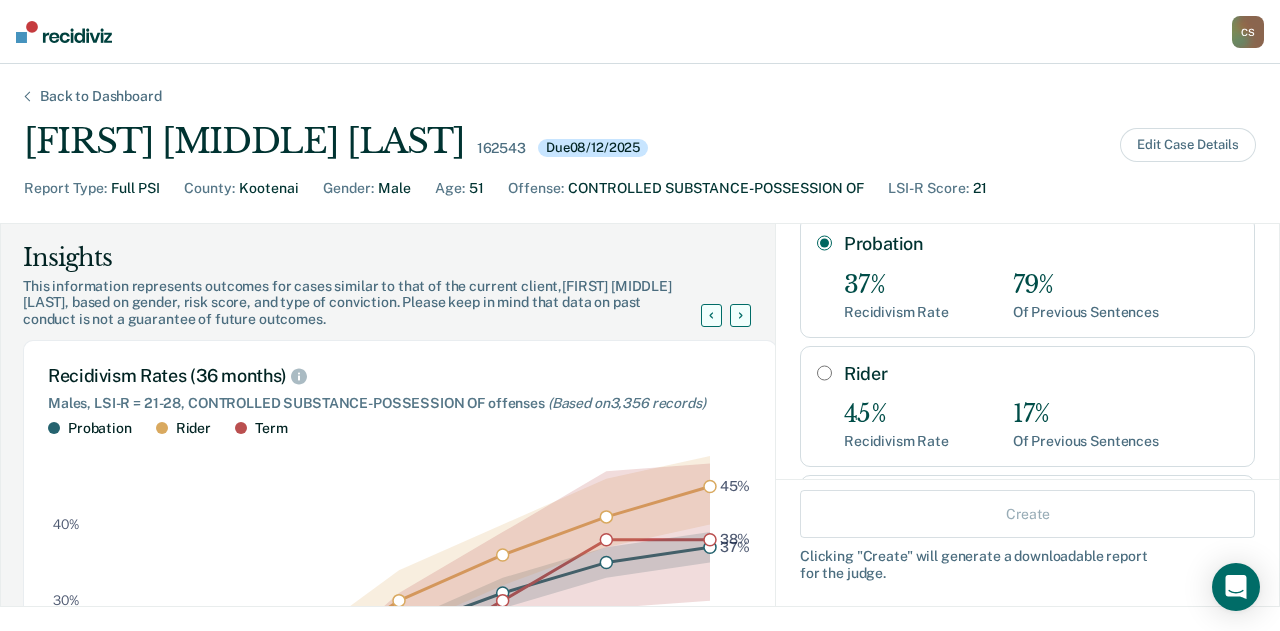 radio on "true" 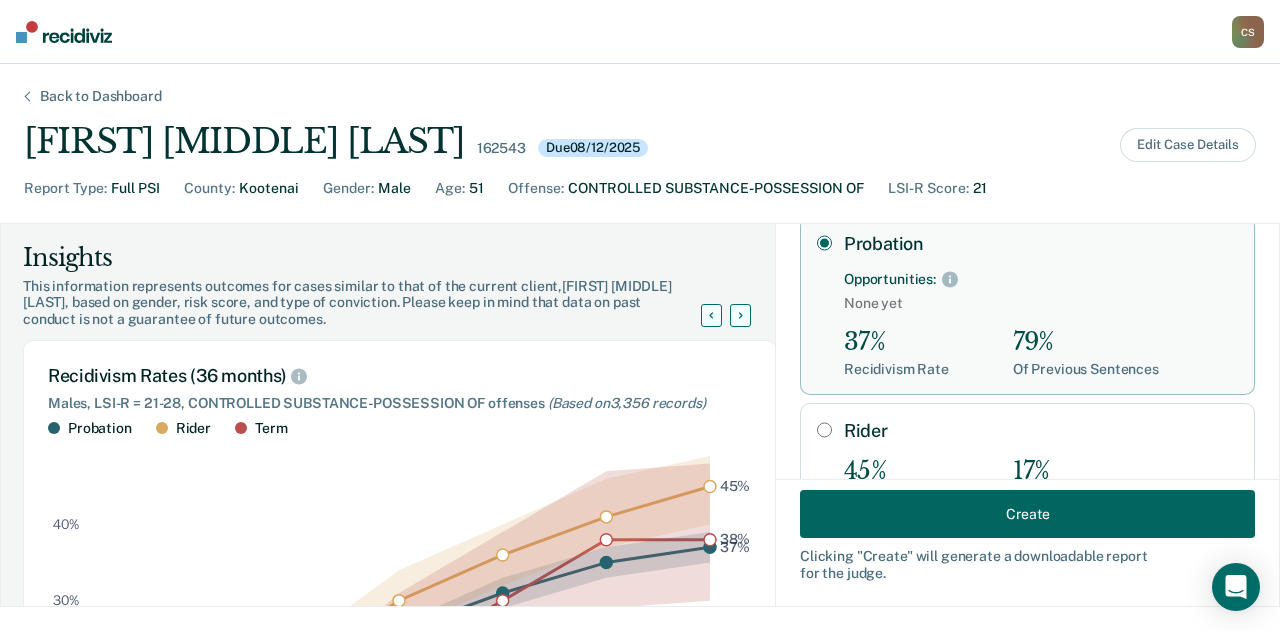 click on "Create" at bounding box center [1027, 514] 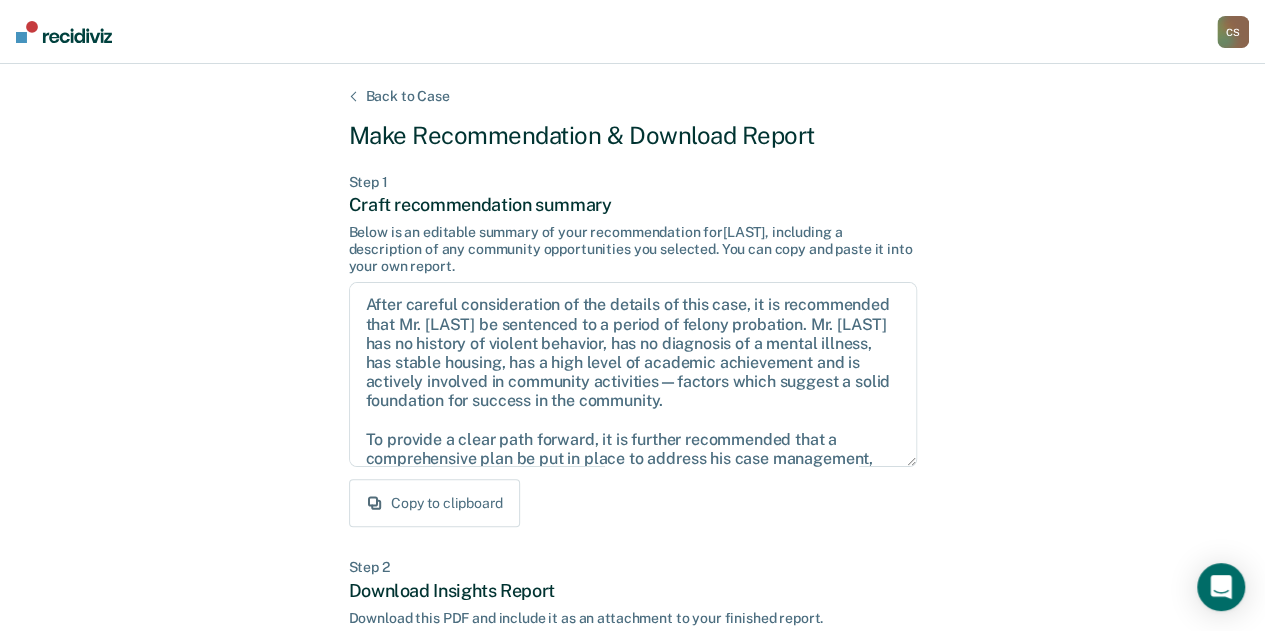 click on "Copy to clipboard" at bounding box center (434, 503) 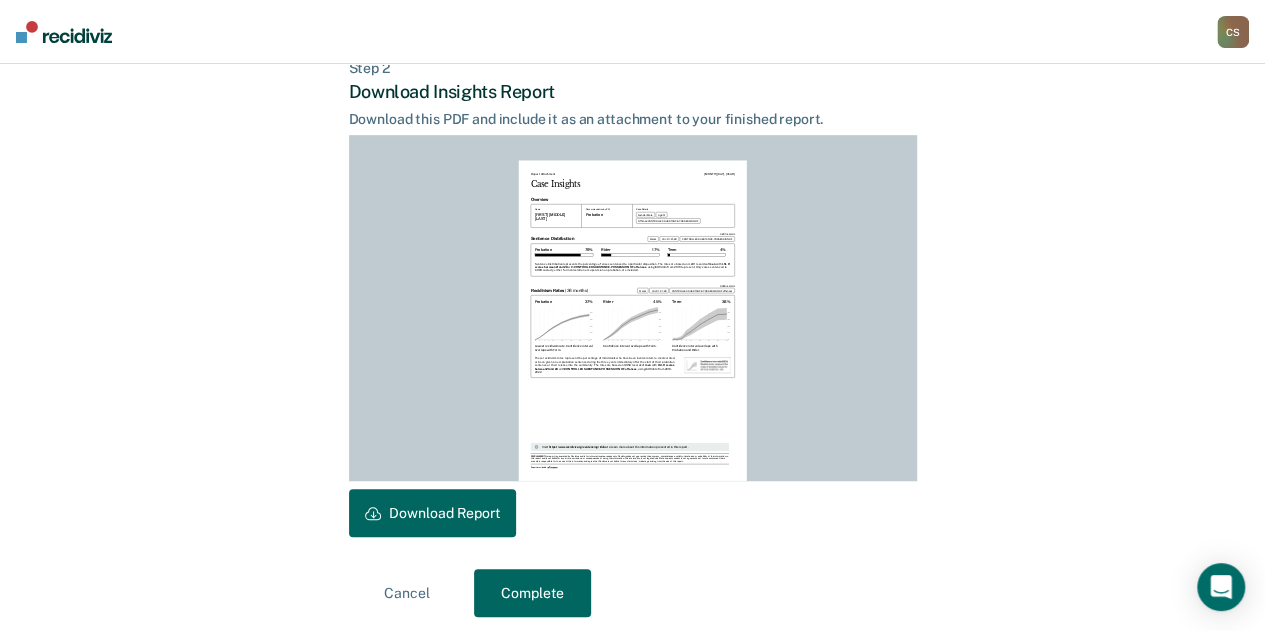 scroll, scrollTop: 508, scrollLeft: 0, axis: vertical 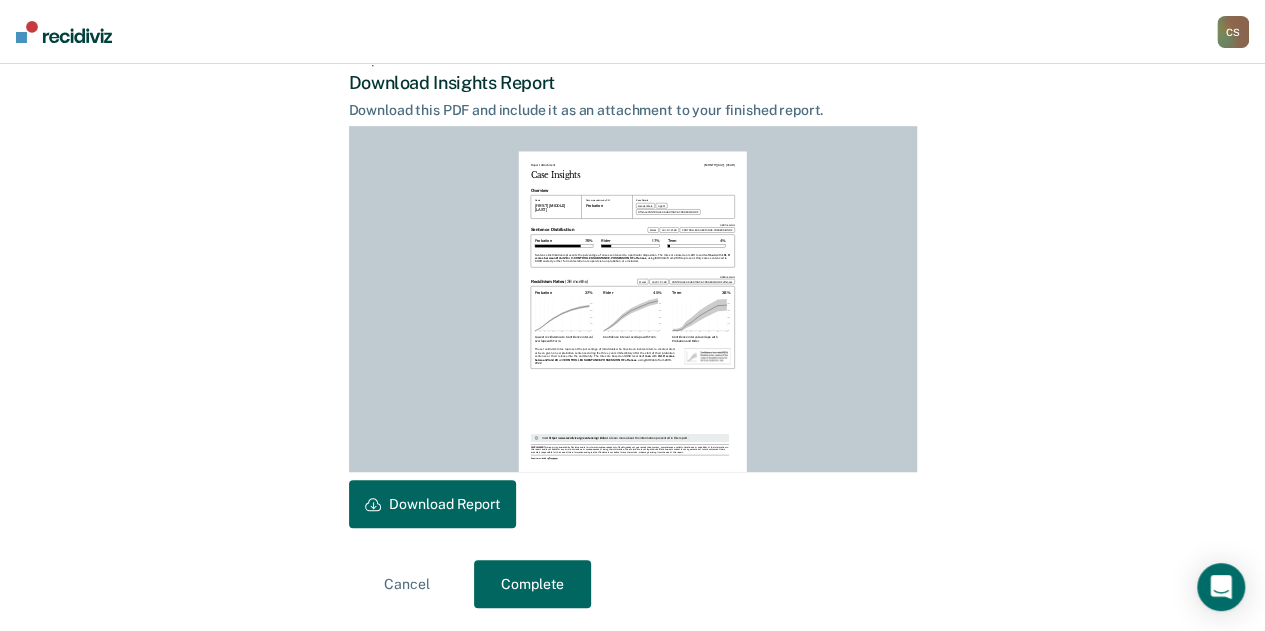 click on "Download Report" at bounding box center (432, 504) 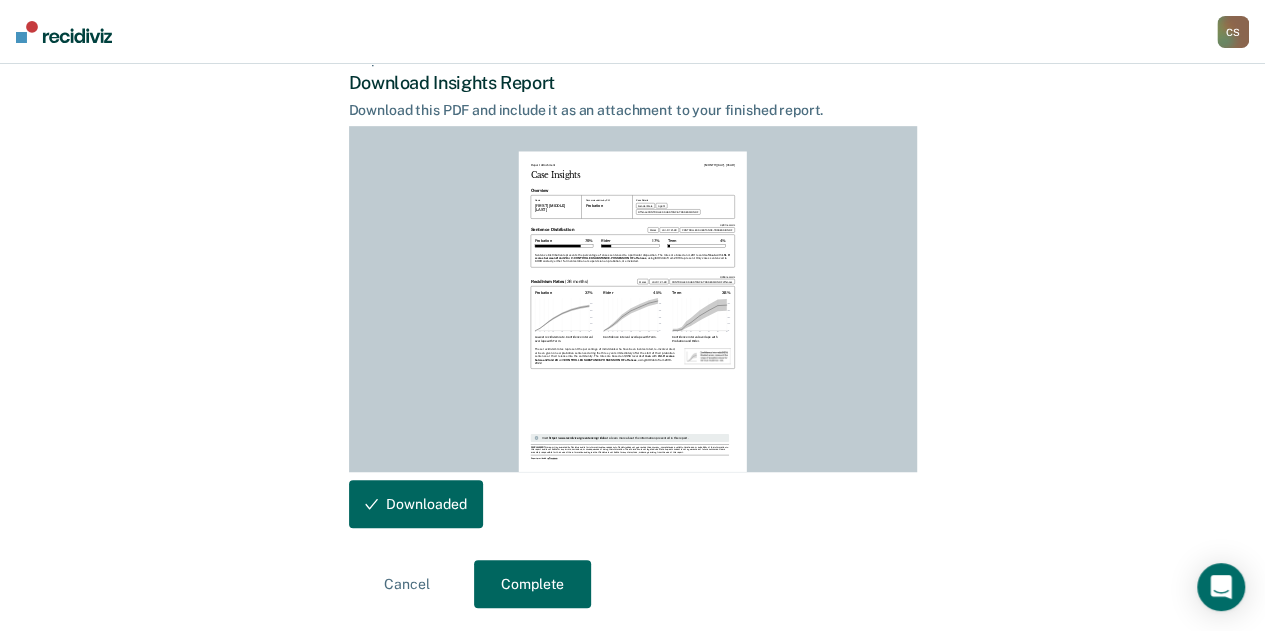 scroll, scrollTop: 0, scrollLeft: 0, axis: both 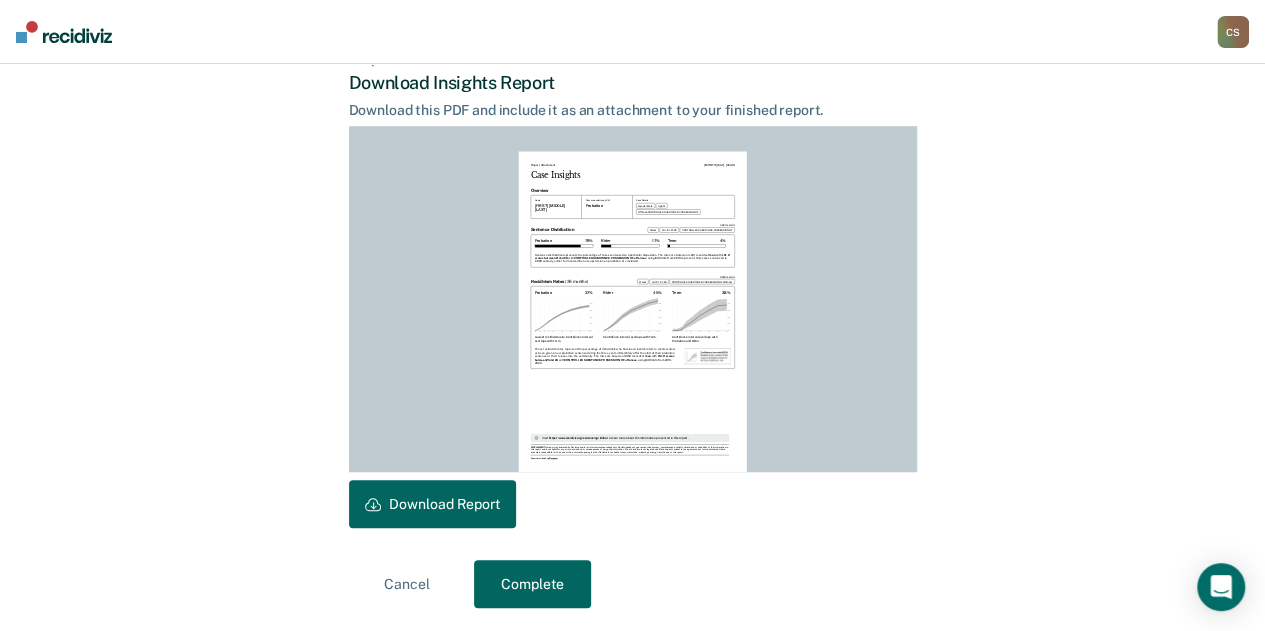 click on "Complete" at bounding box center [532, 584] 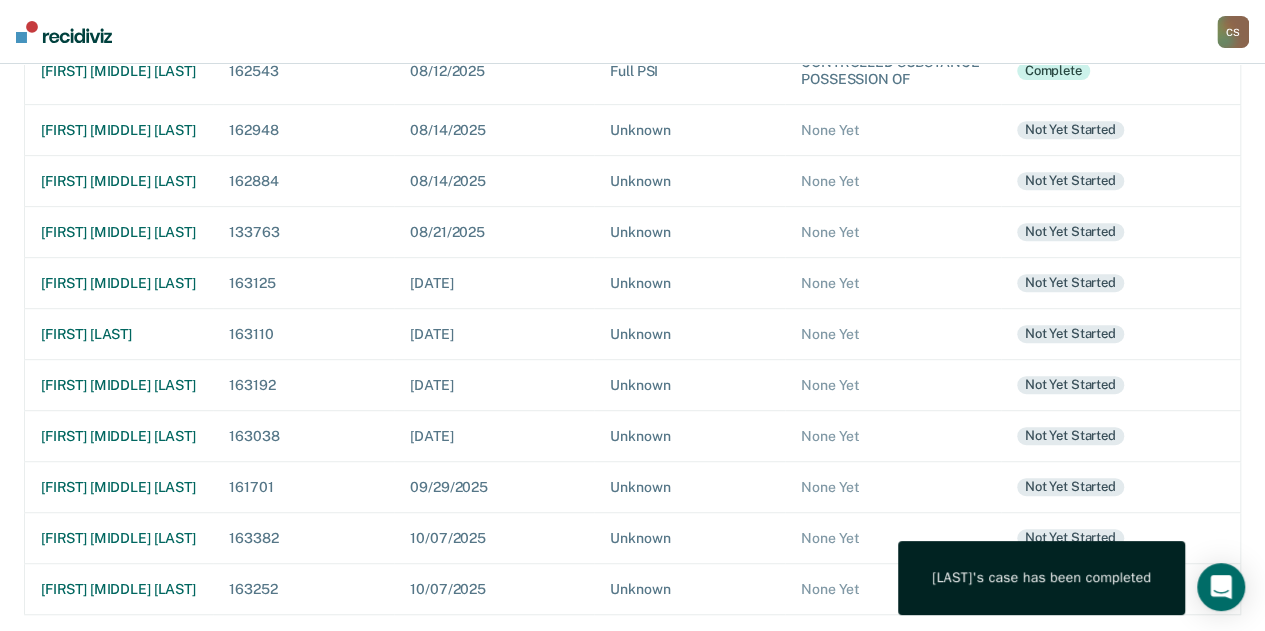 scroll, scrollTop: 0, scrollLeft: 0, axis: both 